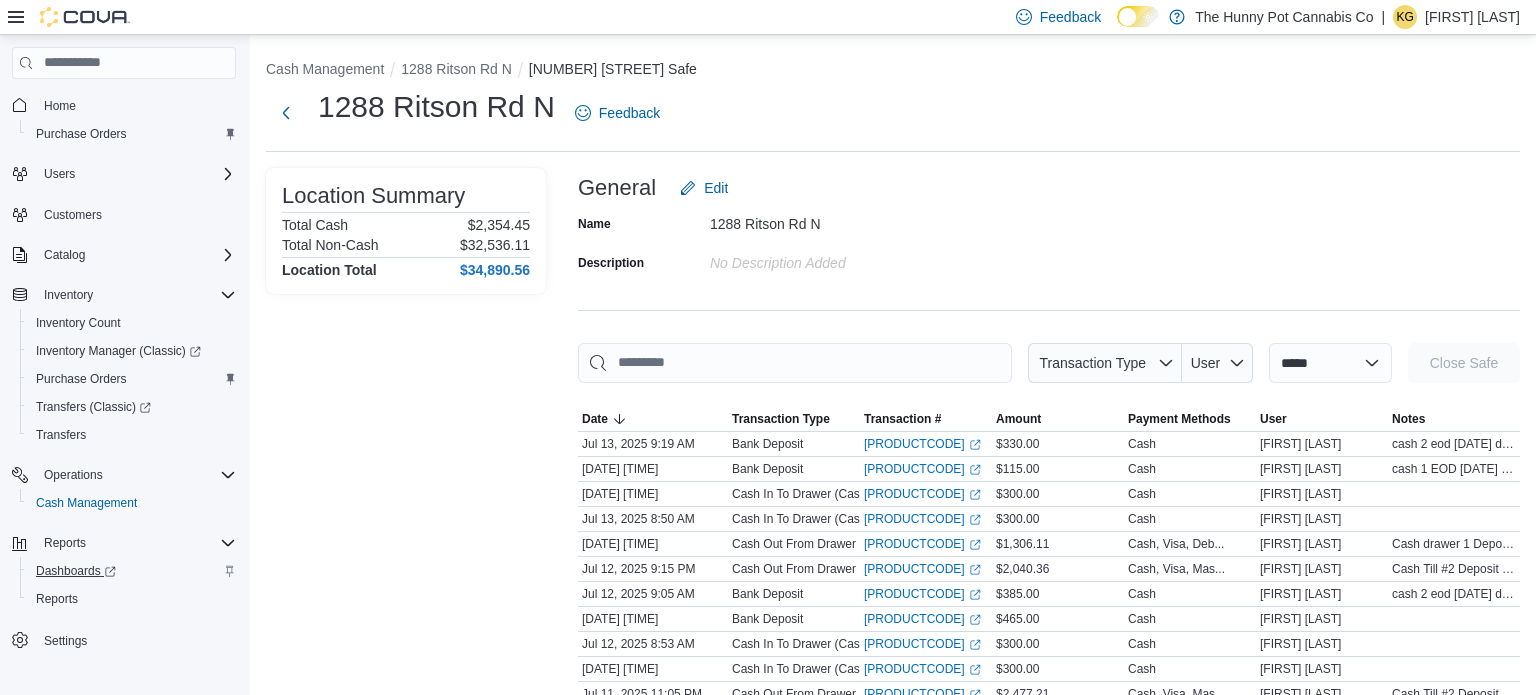 scroll, scrollTop: 0, scrollLeft: 0, axis: both 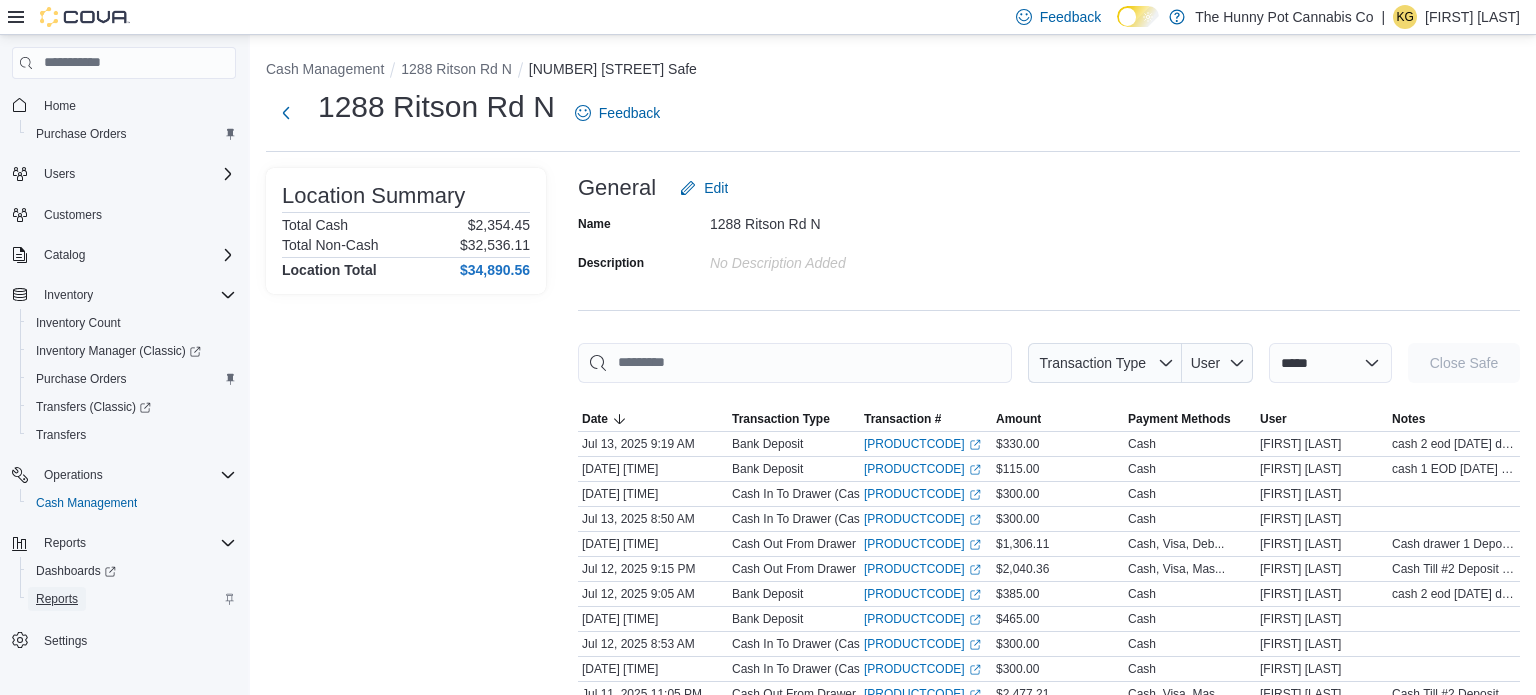 click on "Reports" at bounding box center (57, 599) 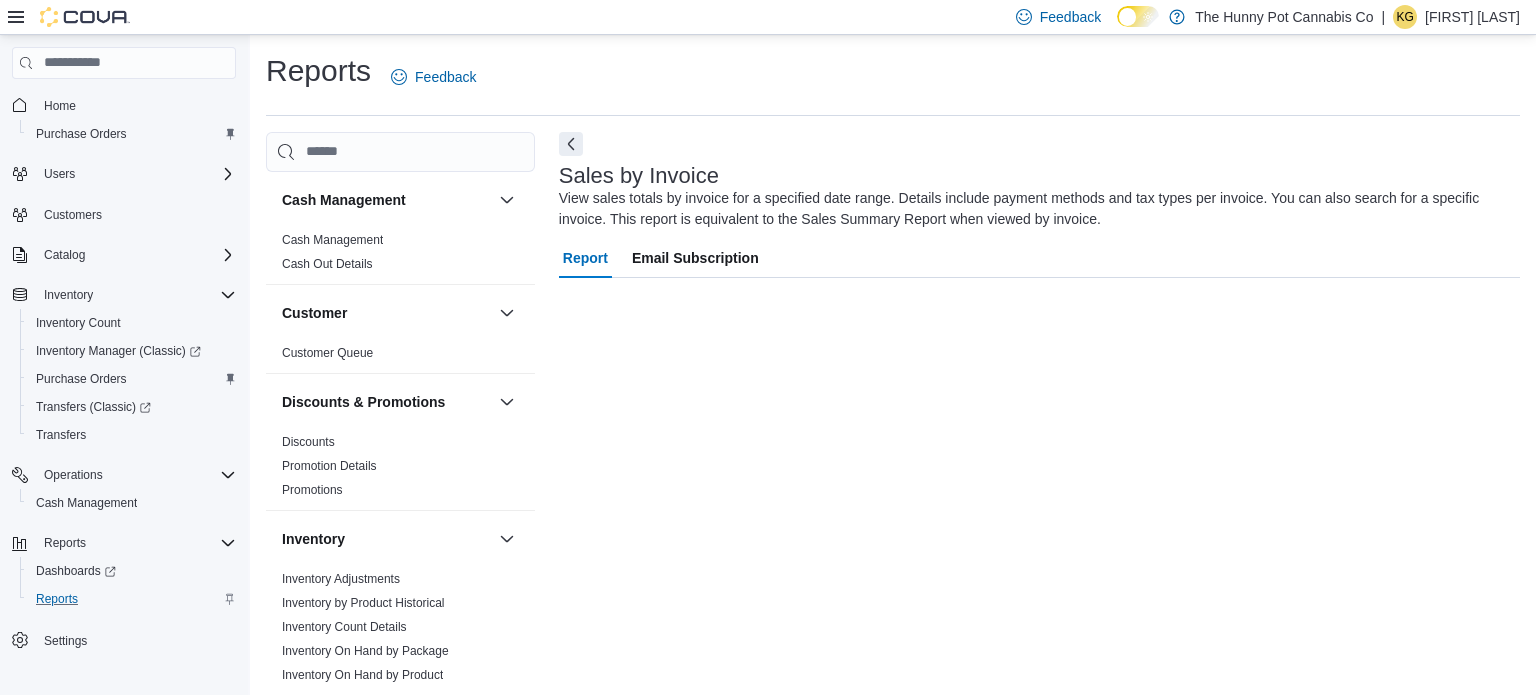 scroll, scrollTop: 13, scrollLeft: 0, axis: vertical 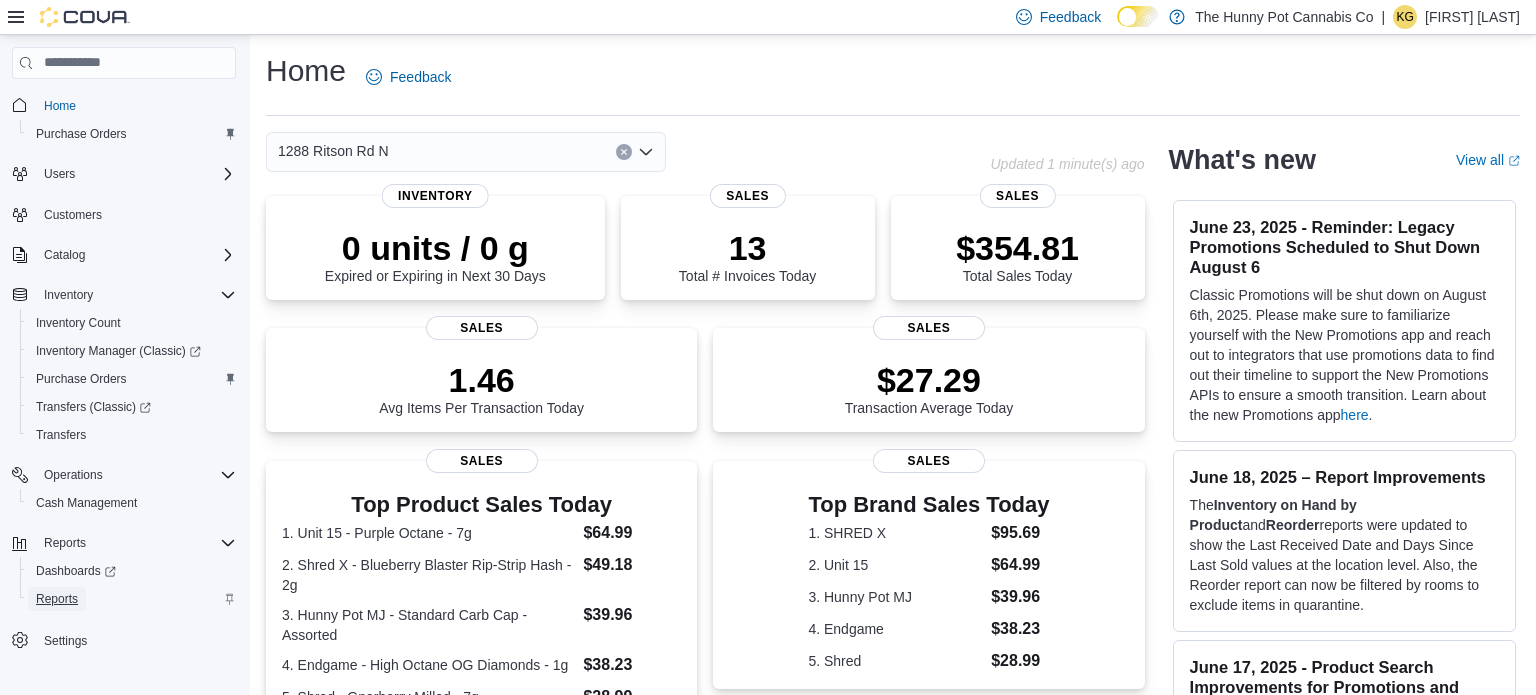 click on "Reports" at bounding box center (57, 599) 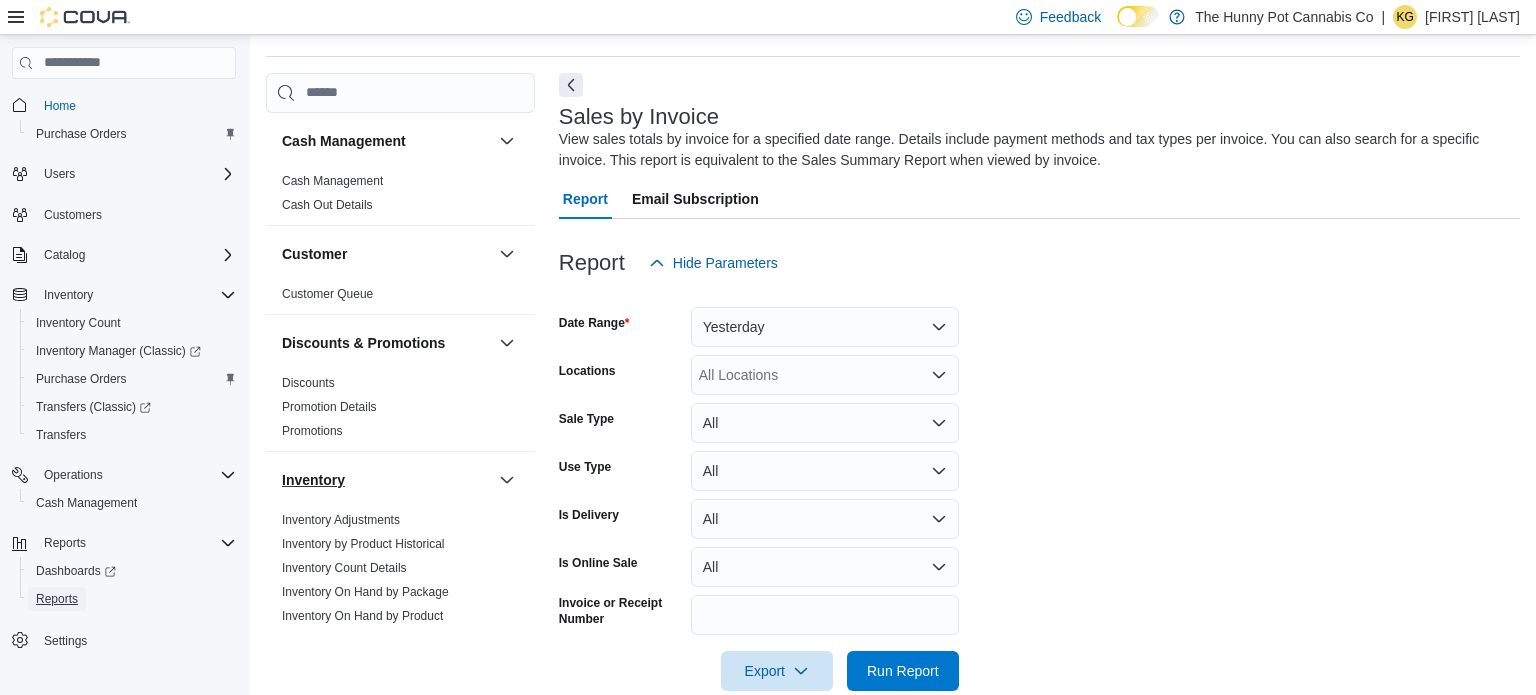scroll, scrollTop: 66, scrollLeft: 0, axis: vertical 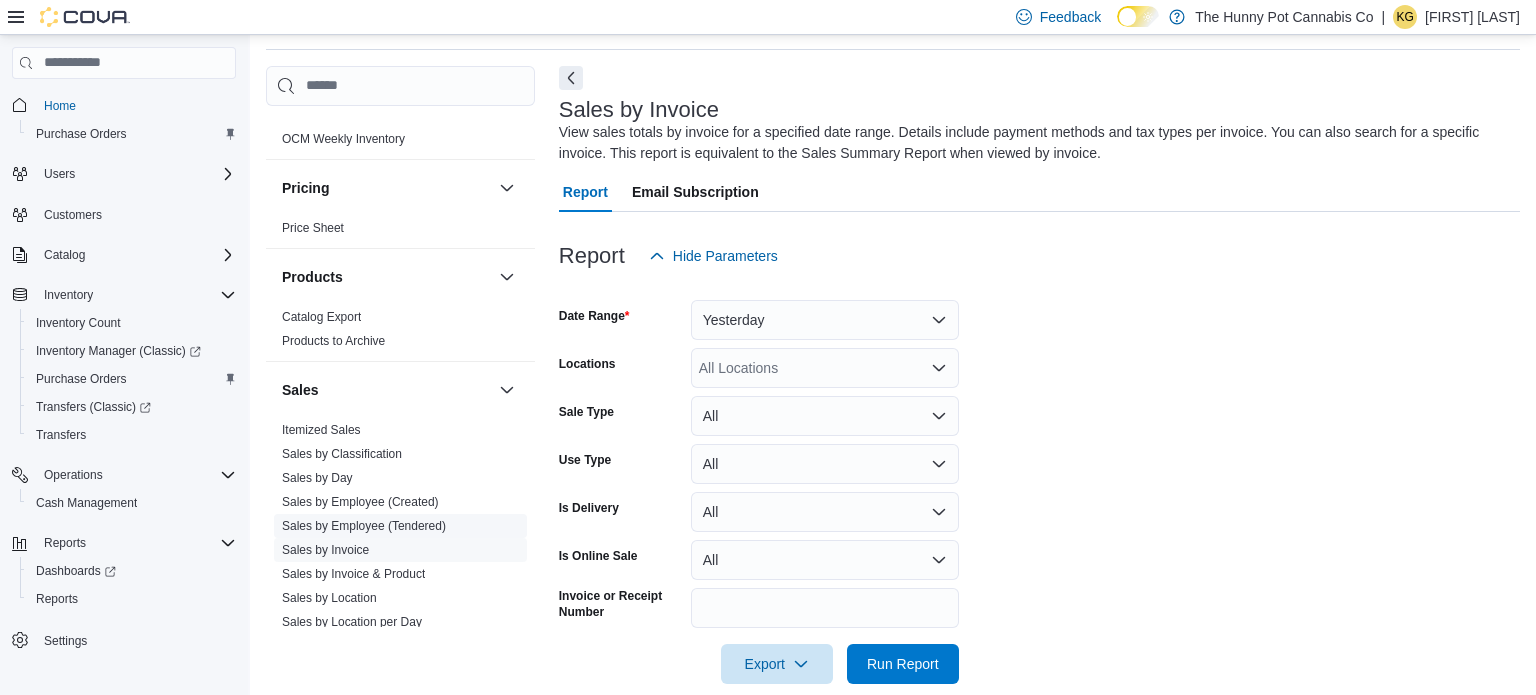 click on "Sales by Employee (Tendered)" at bounding box center (364, 526) 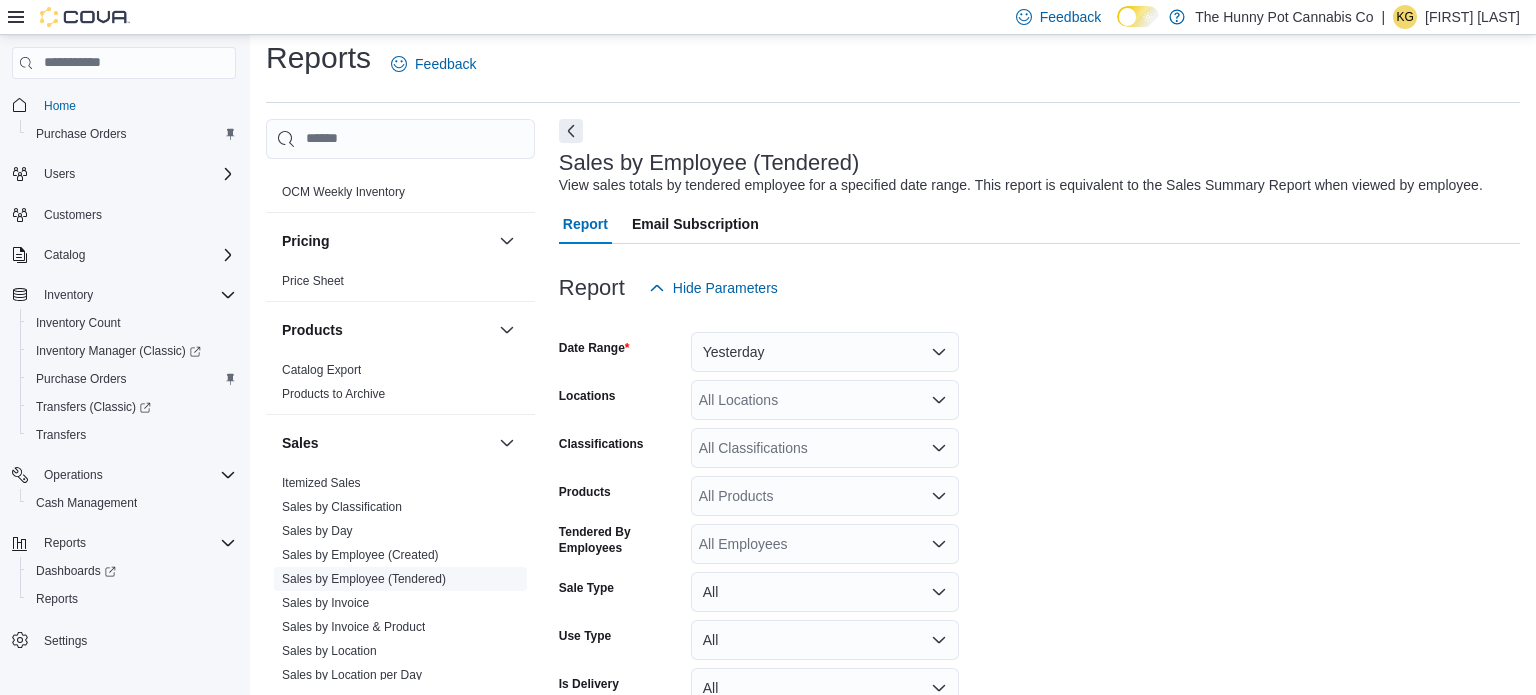 scroll, scrollTop: 45, scrollLeft: 0, axis: vertical 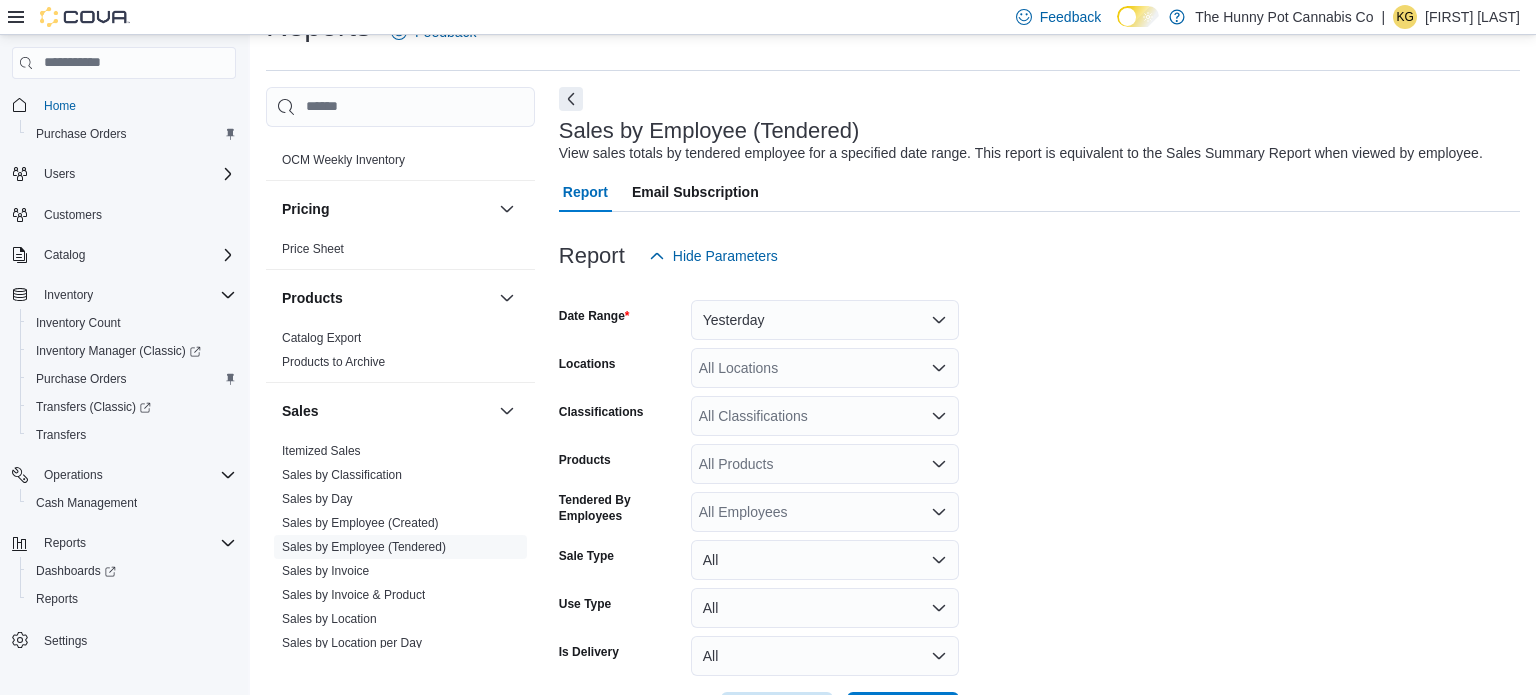 click on "All Locations" at bounding box center (825, 368) 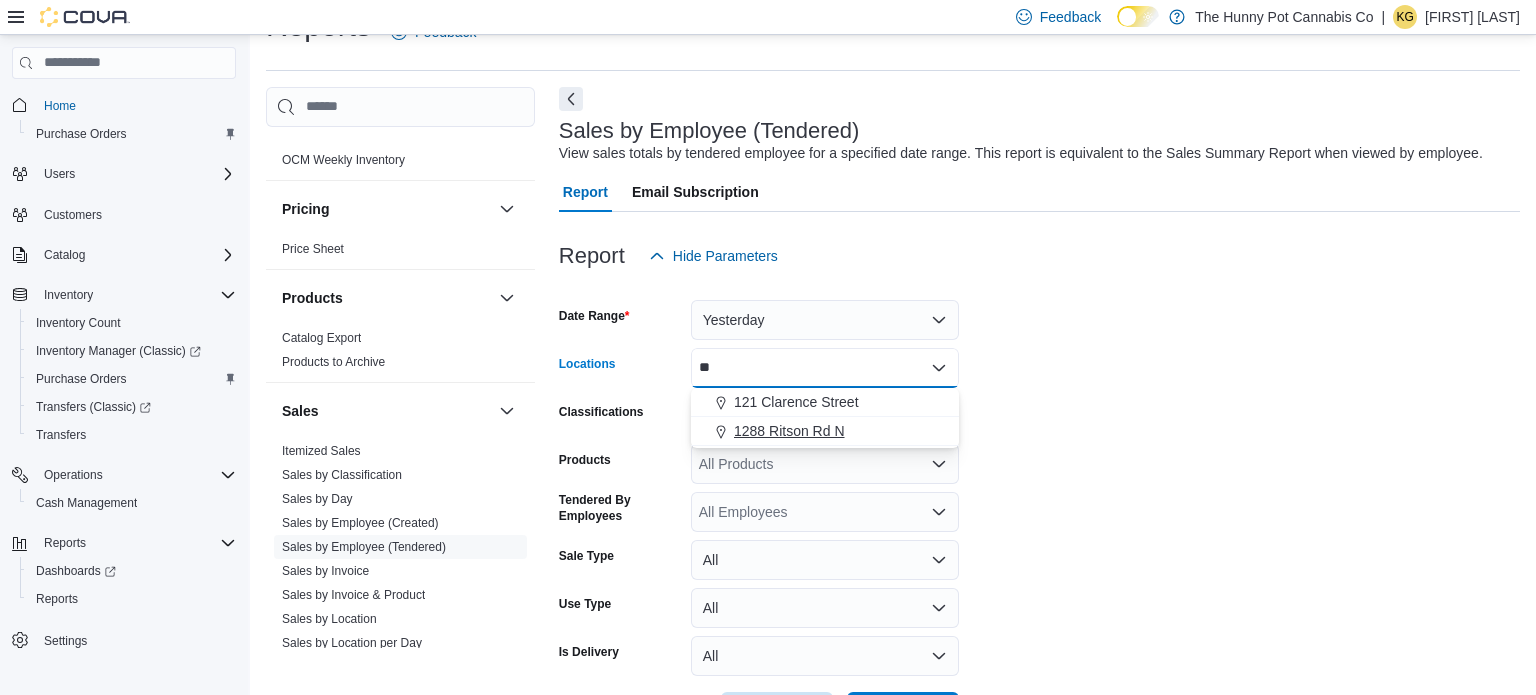 type on "**" 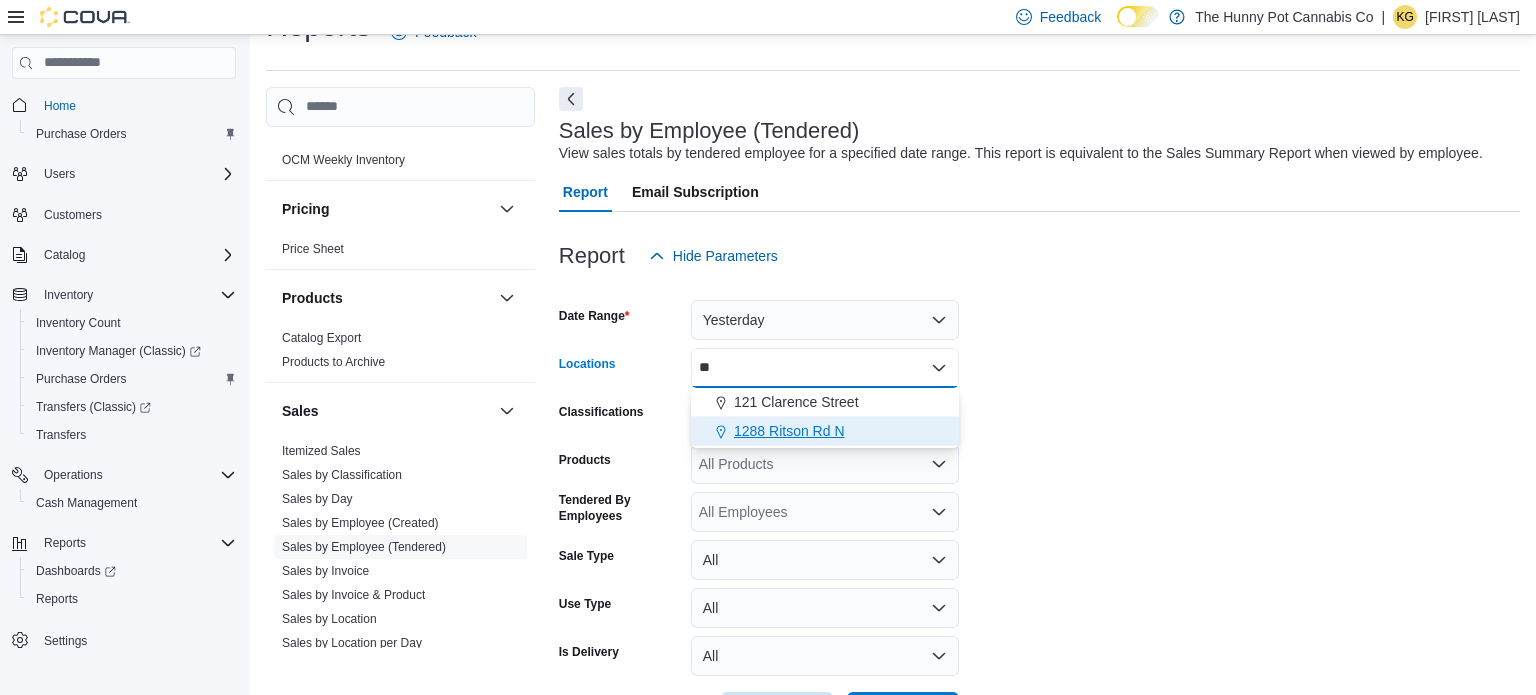 click on "1288 Ritson Rd N" at bounding box center [789, 431] 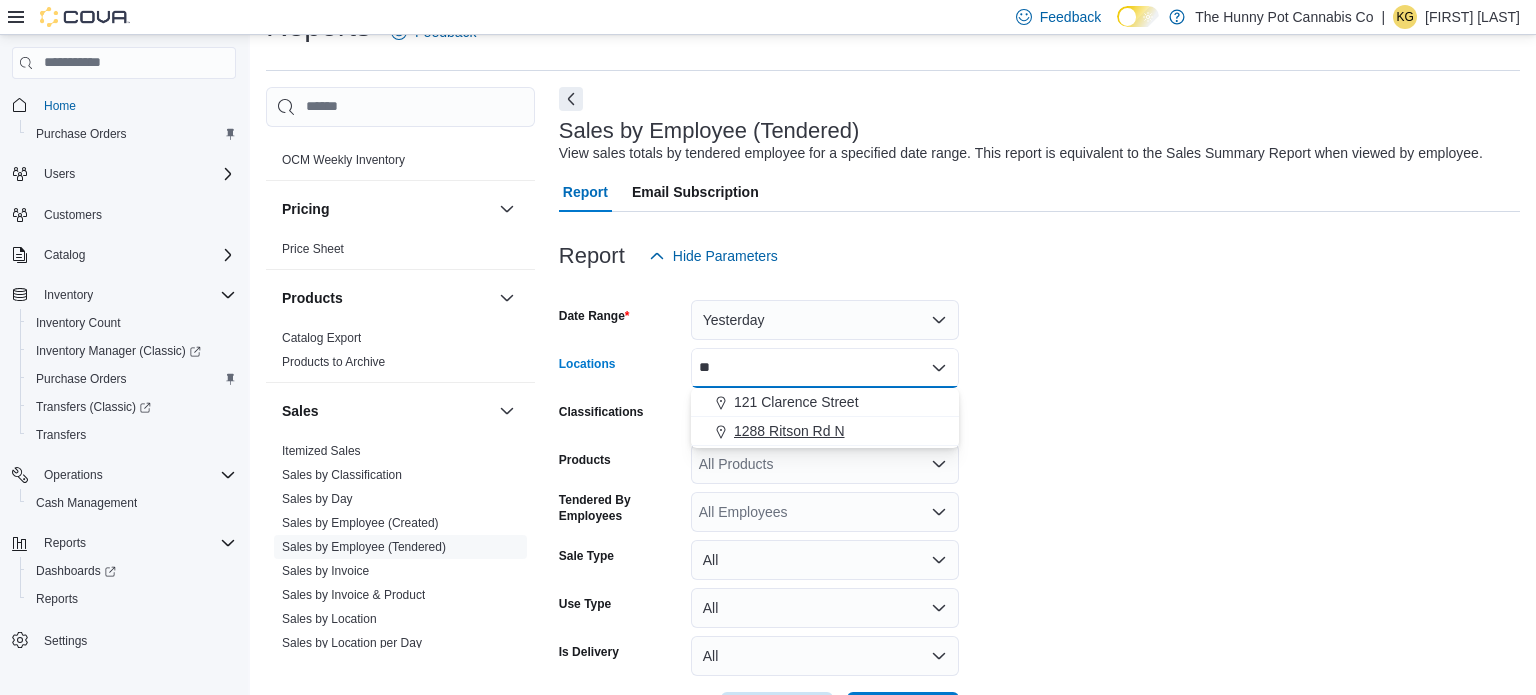 type 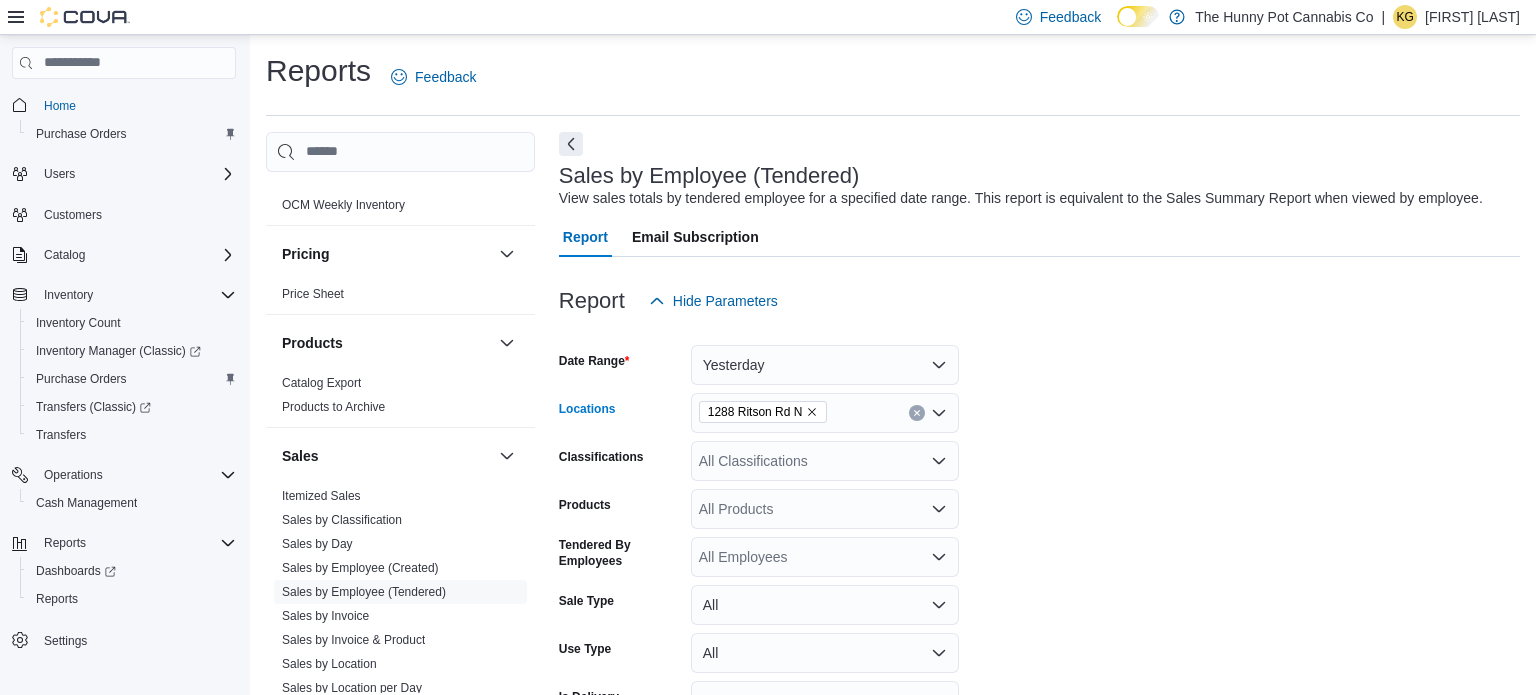 scroll, scrollTop: 121, scrollLeft: 0, axis: vertical 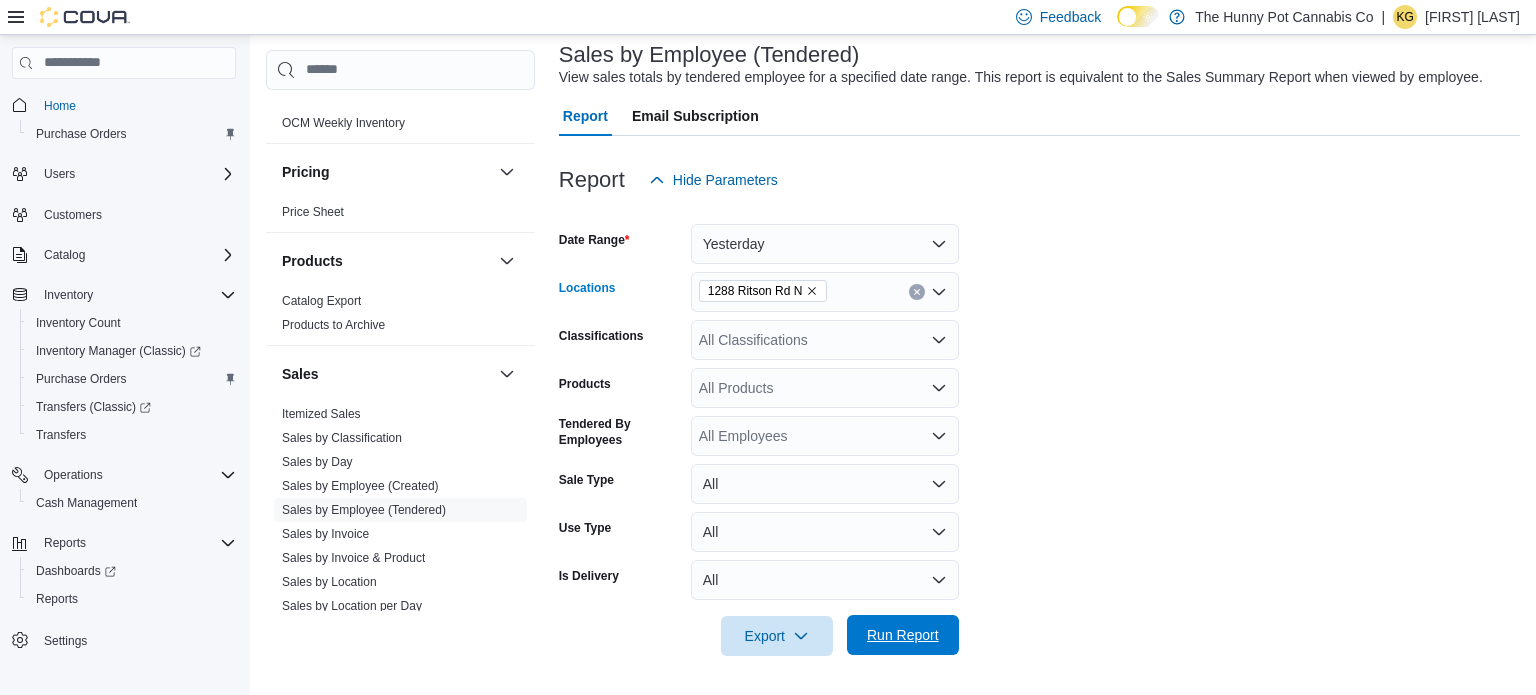 click on "Run Report" at bounding box center [903, 635] 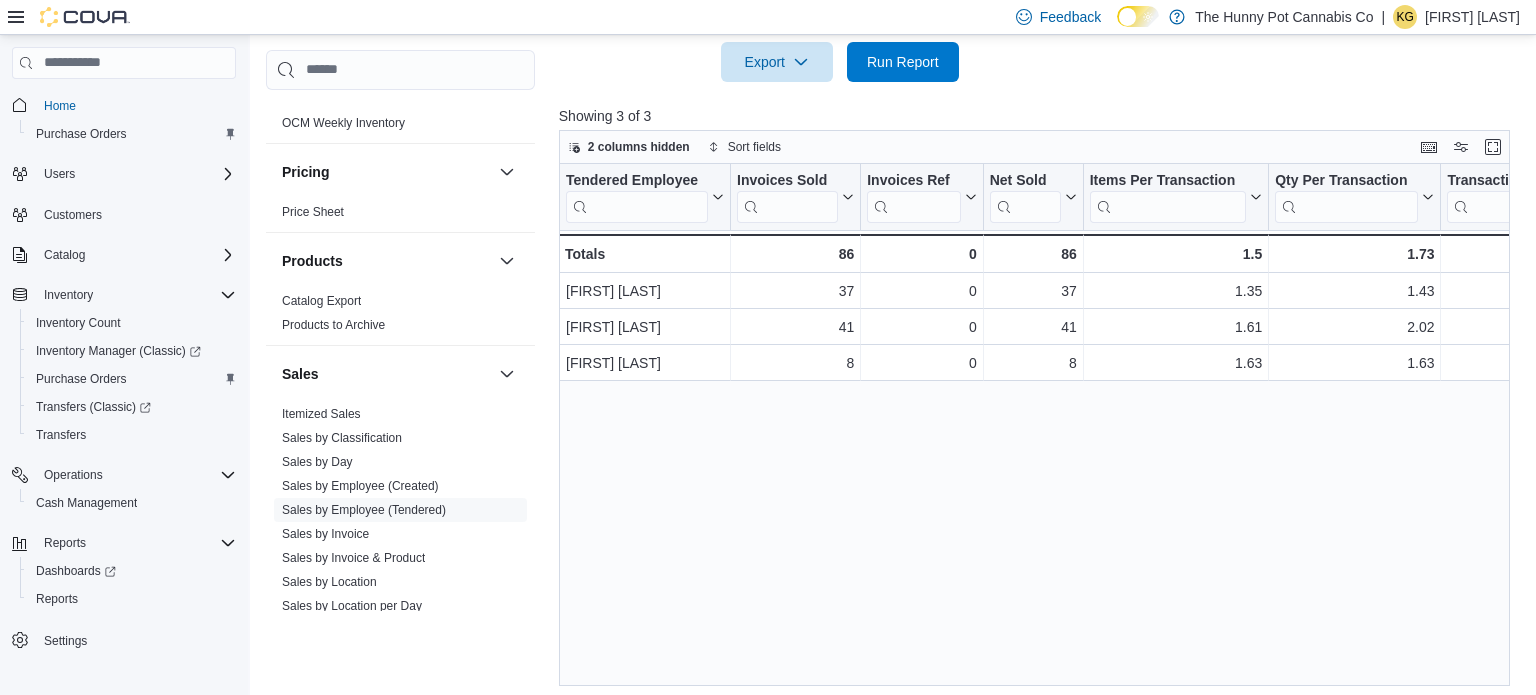 scroll, scrollTop: 701, scrollLeft: 0, axis: vertical 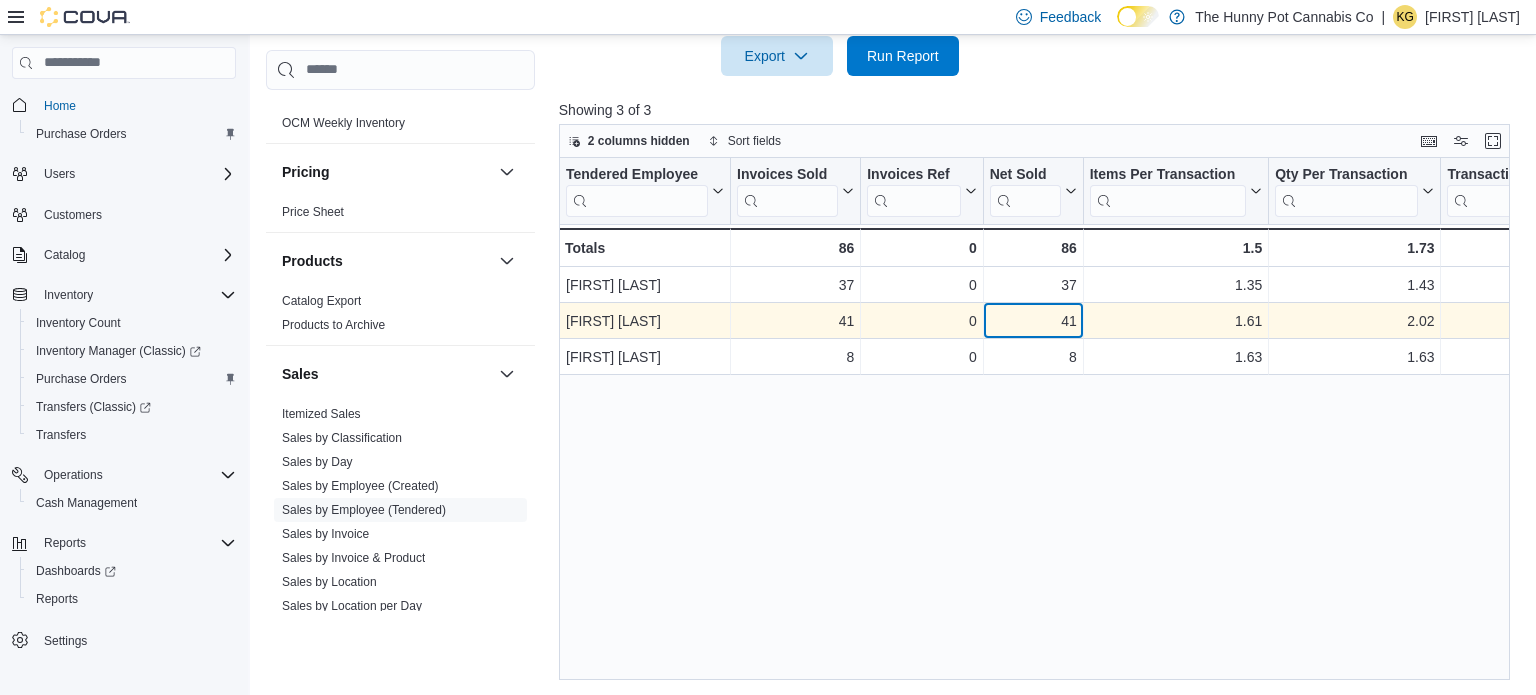click on "41" at bounding box center [1033, 321] 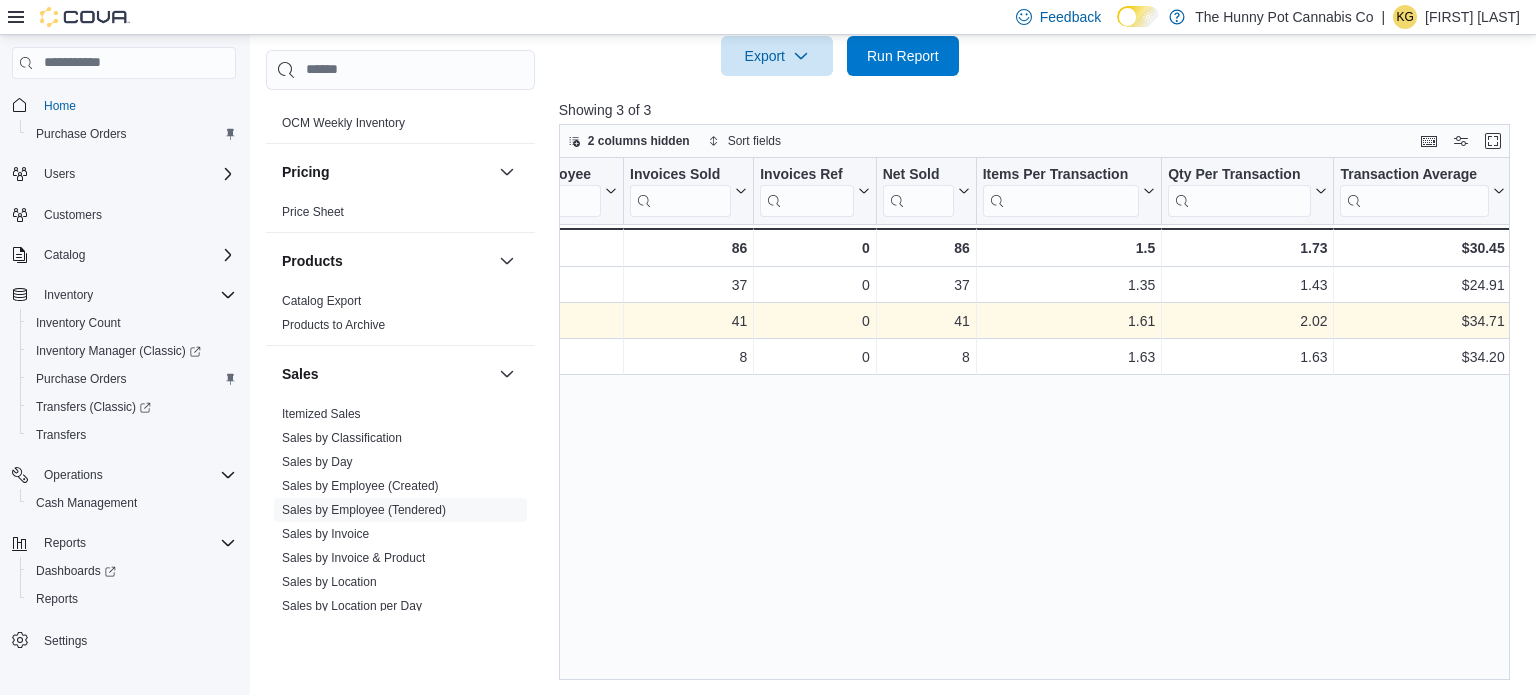 scroll, scrollTop: 0, scrollLeft: 216, axis: horizontal 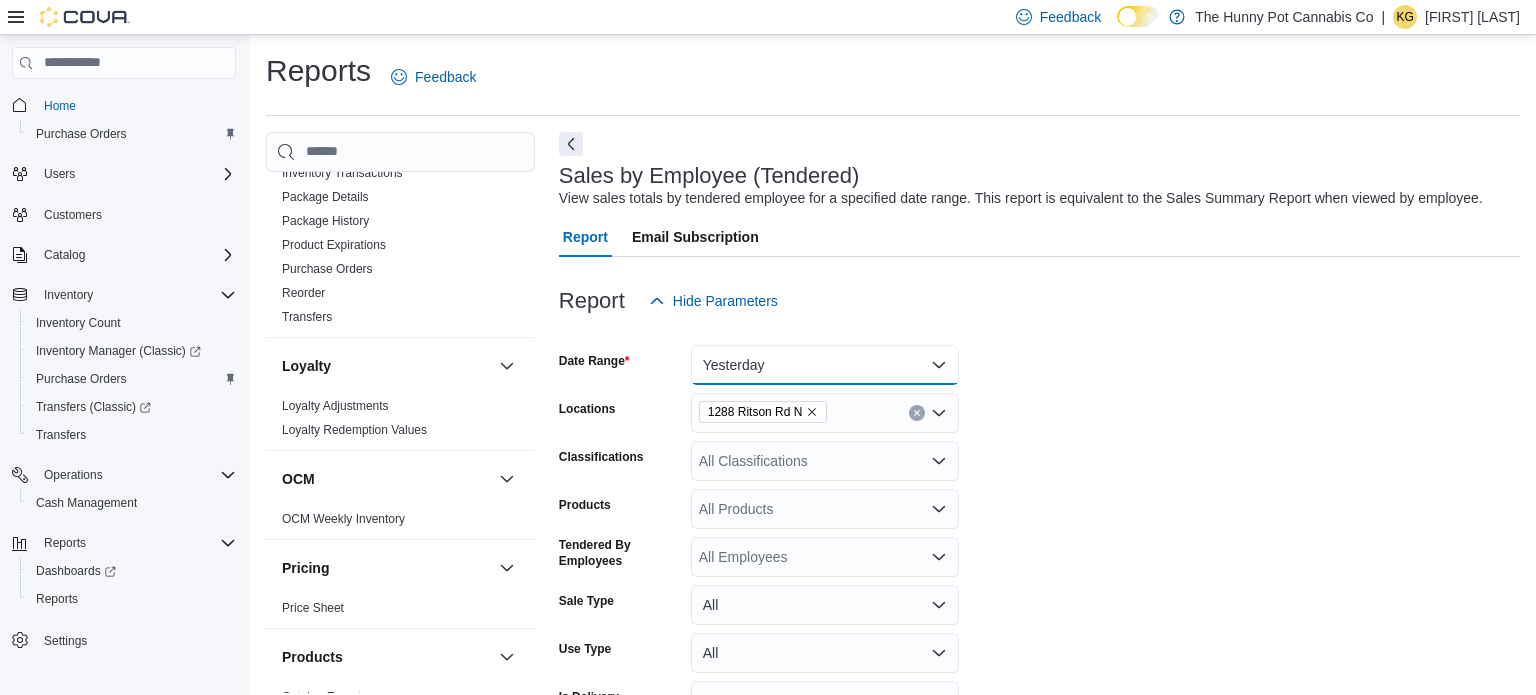 click on "Yesterday" at bounding box center (825, 365) 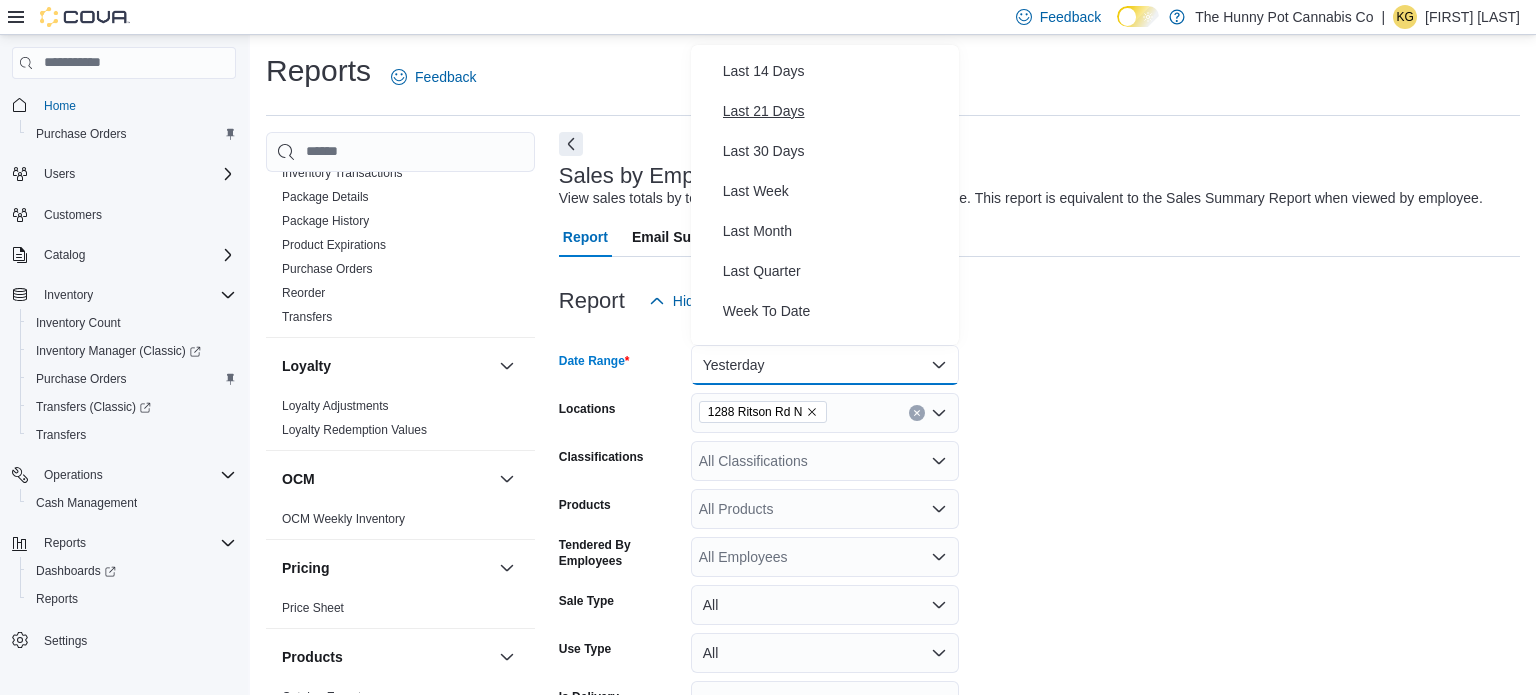 scroll, scrollTop: 199, scrollLeft: 0, axis: vertical 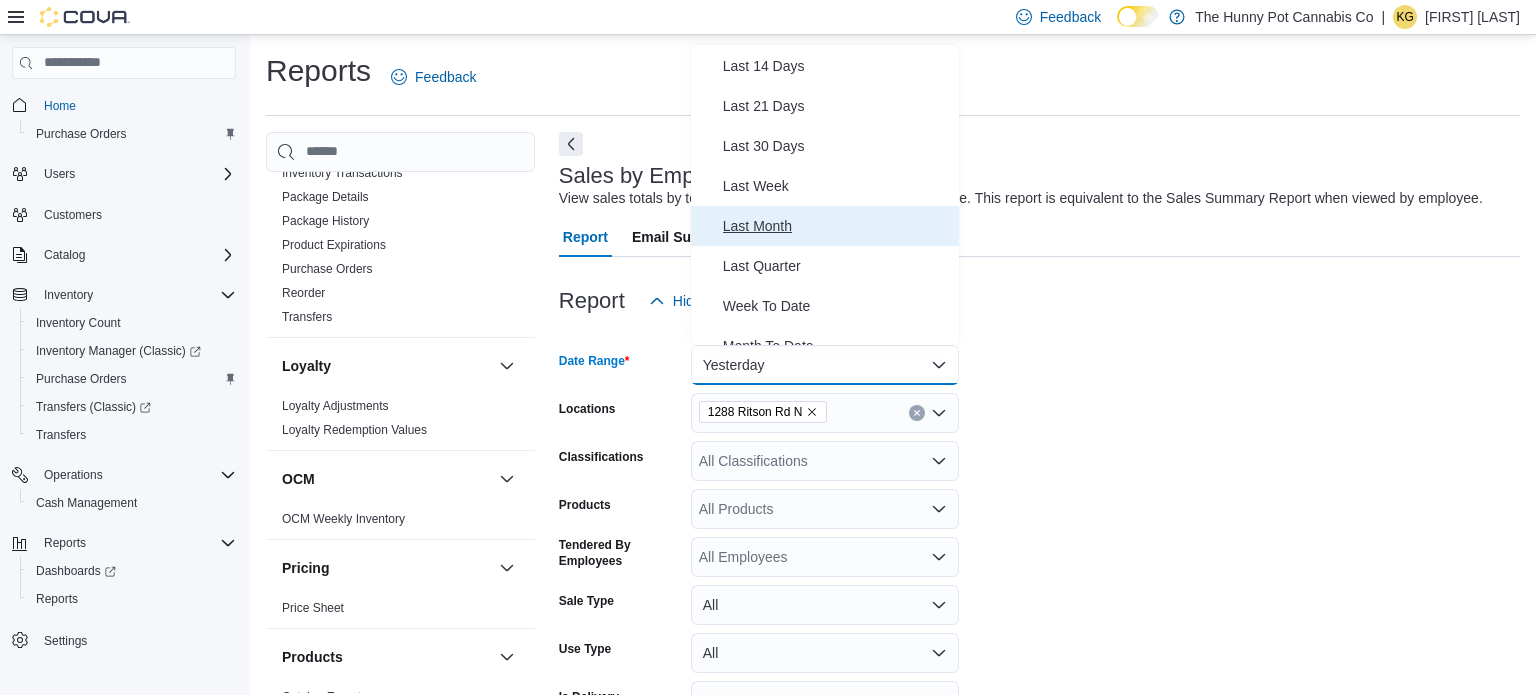 click on "Last Month" at bounding box center [837, 226] 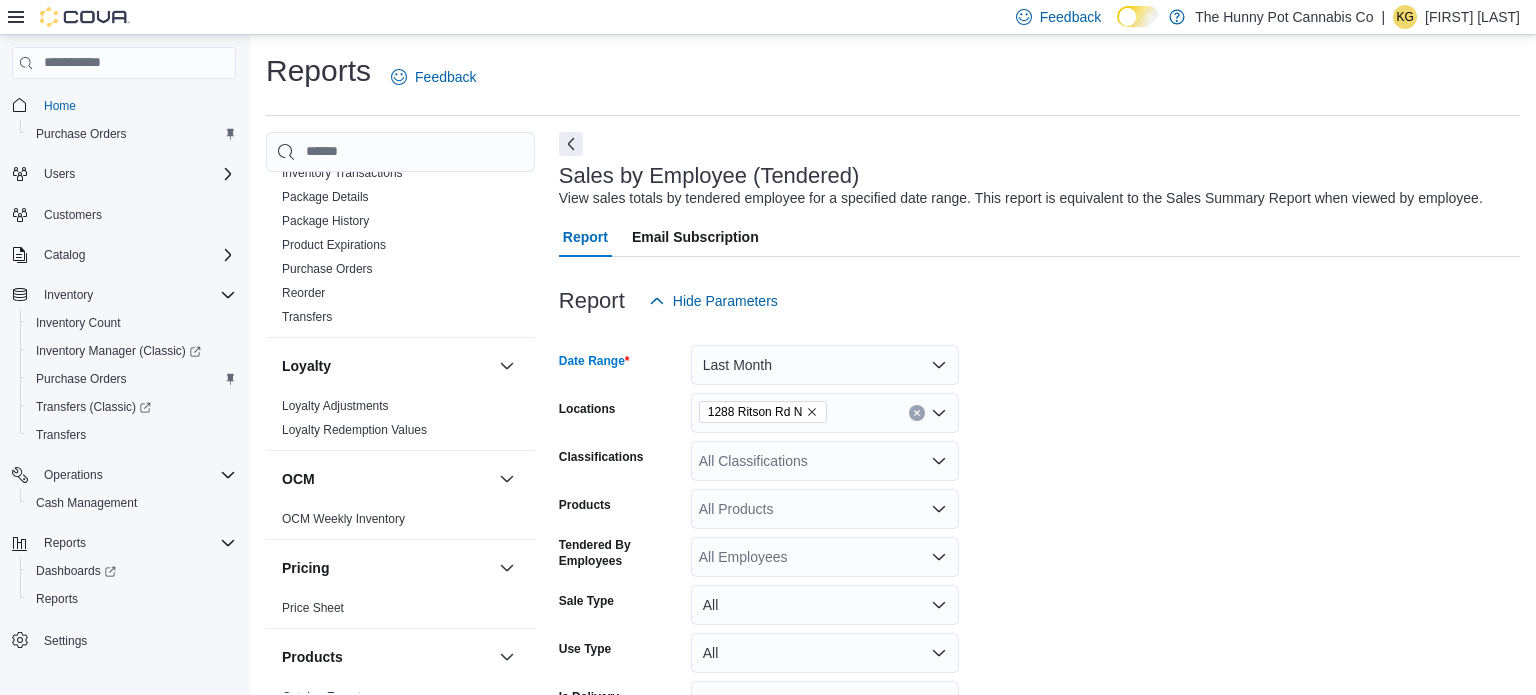 click on "All Classifications" at bounding box center [825, 461] 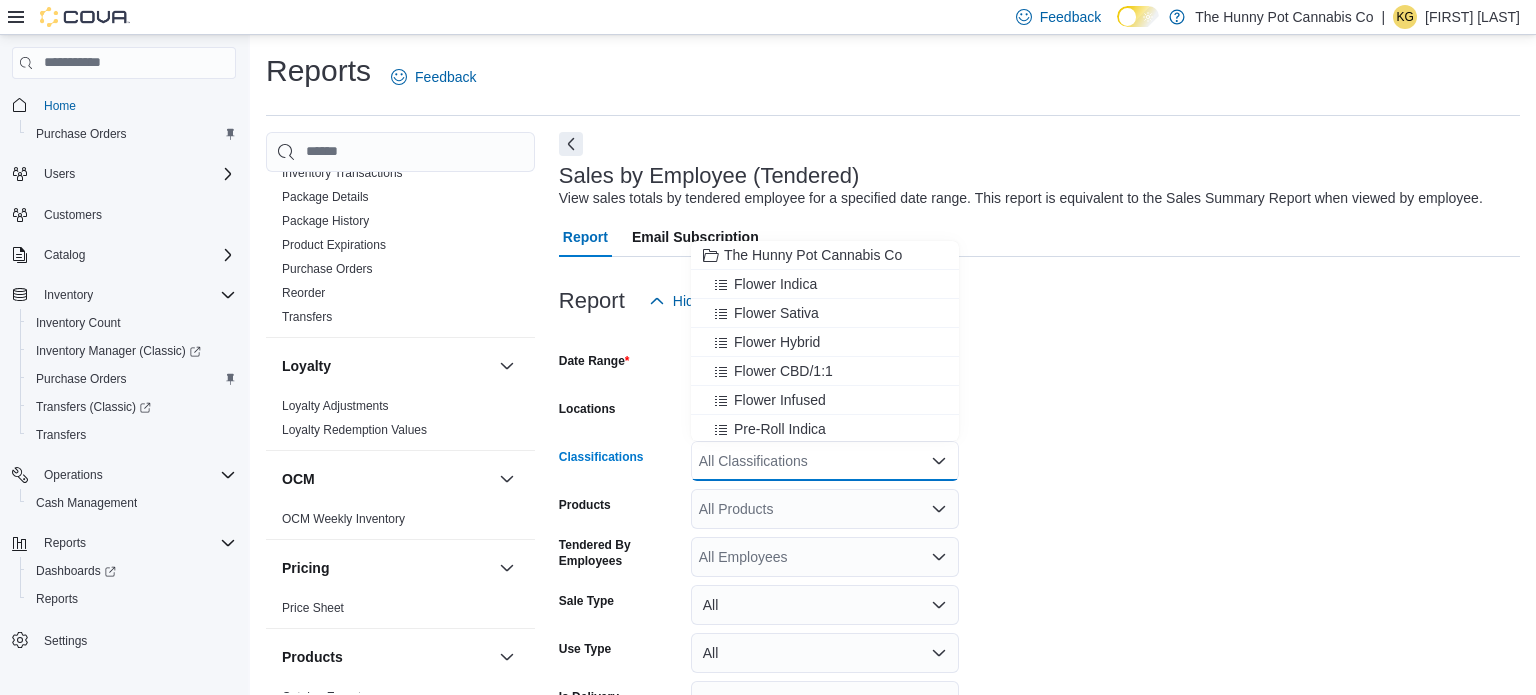 click on "All Products" at bounding box center [825, 509] 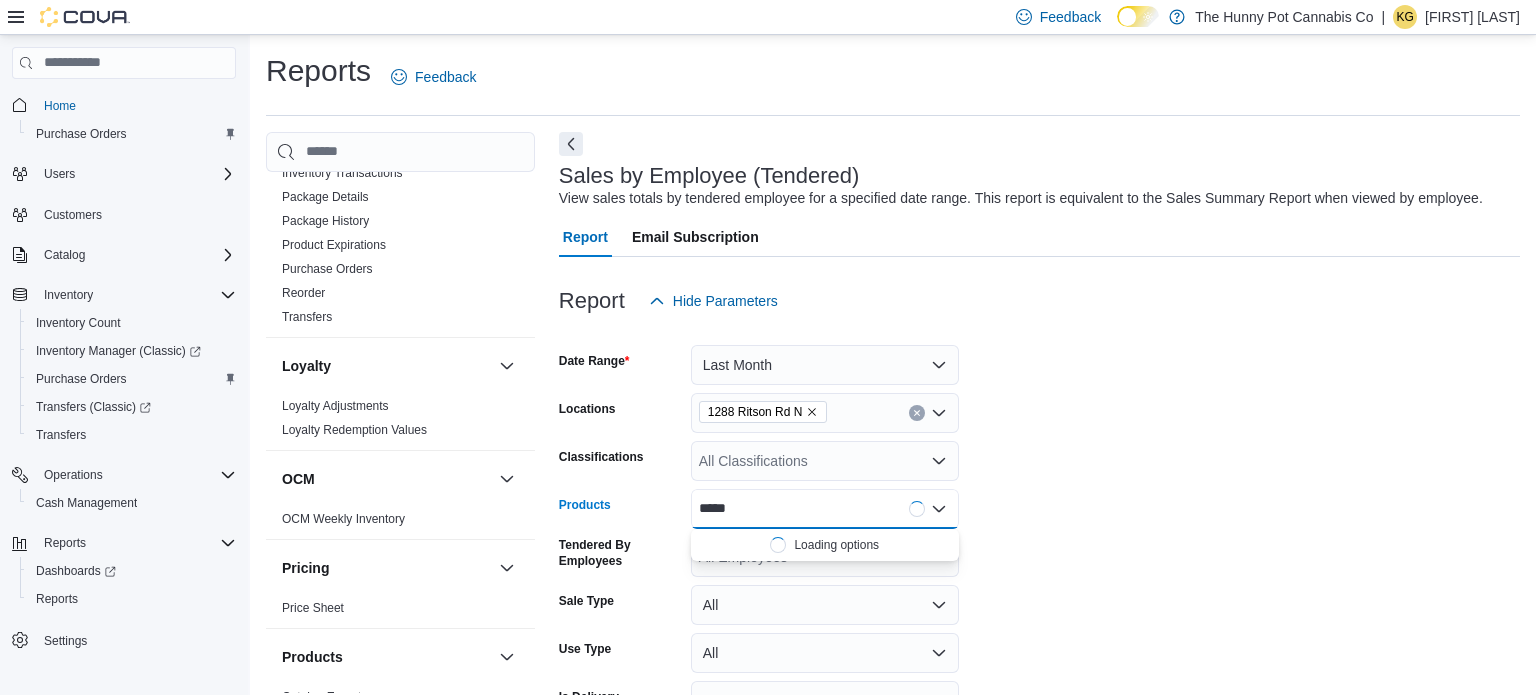 type on "******" 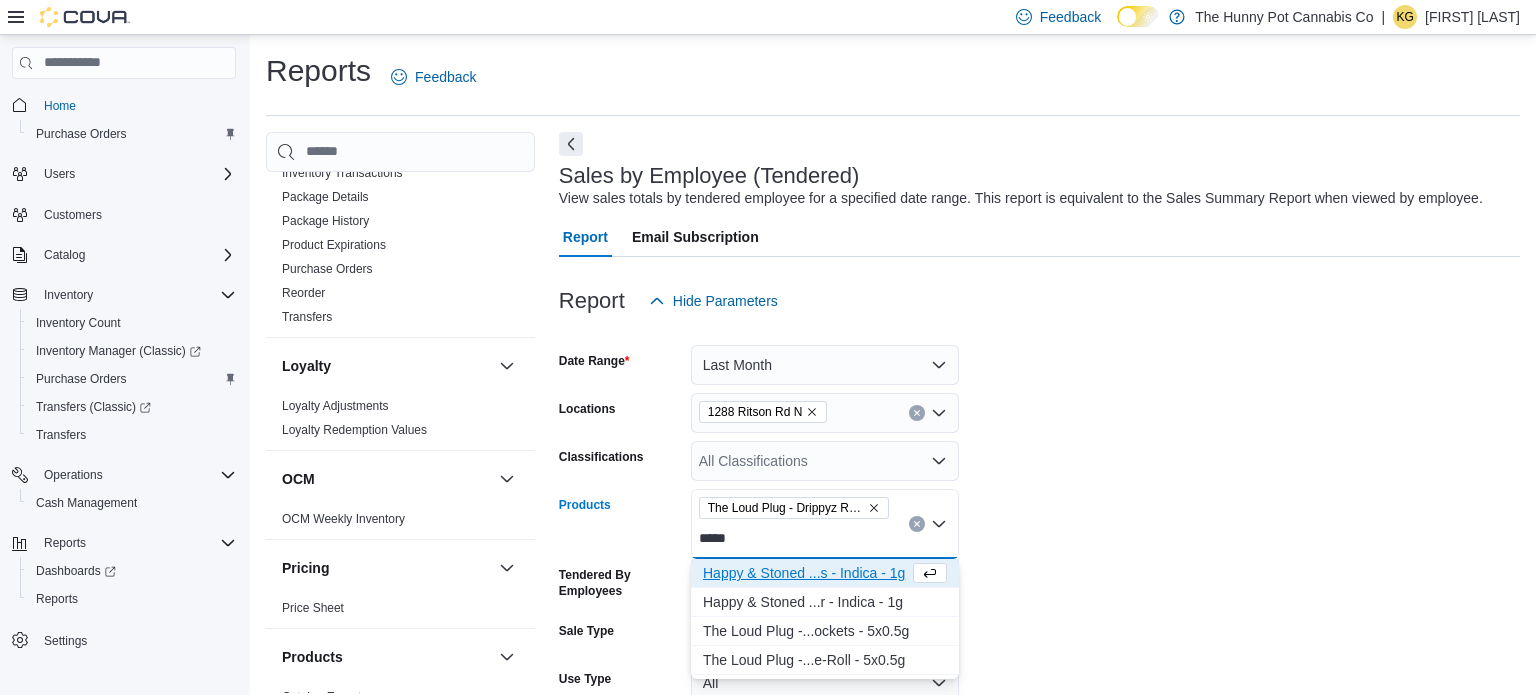 type on "******" 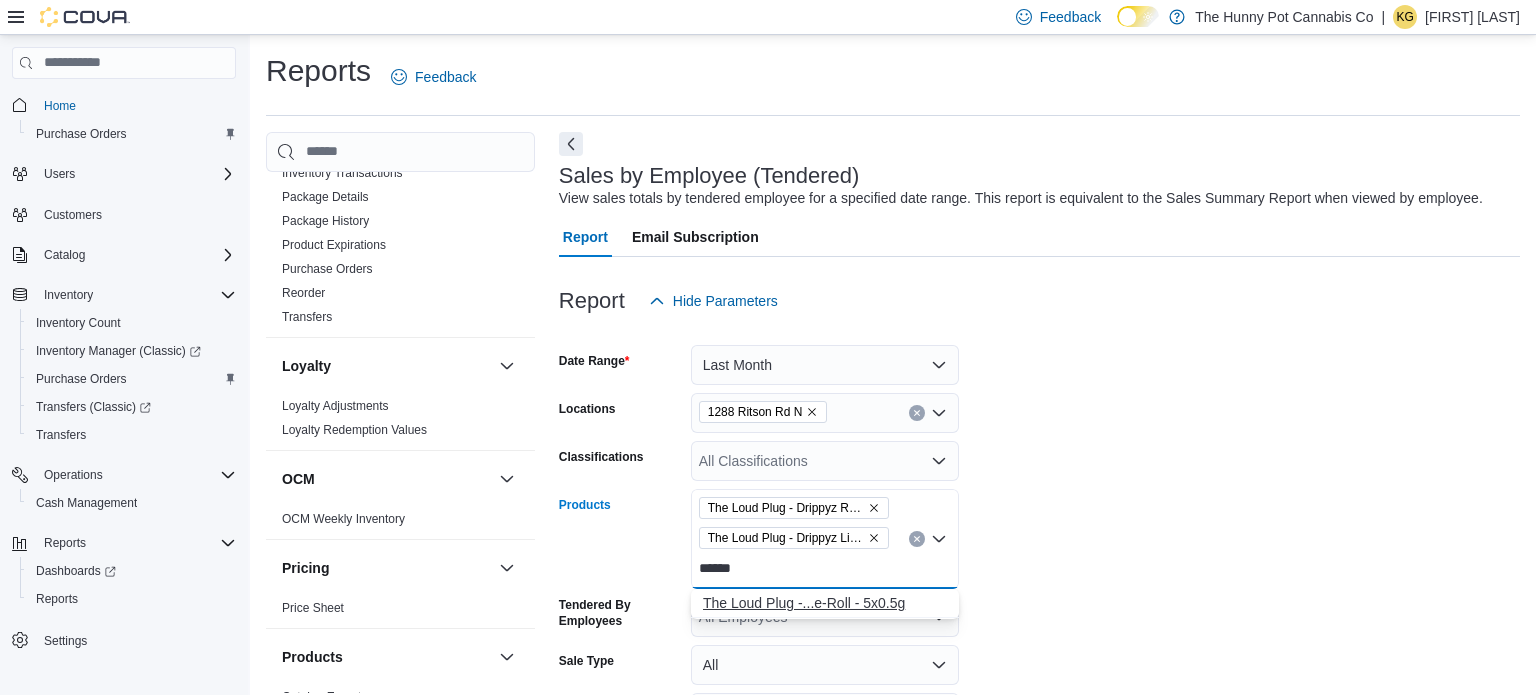 type on "******" 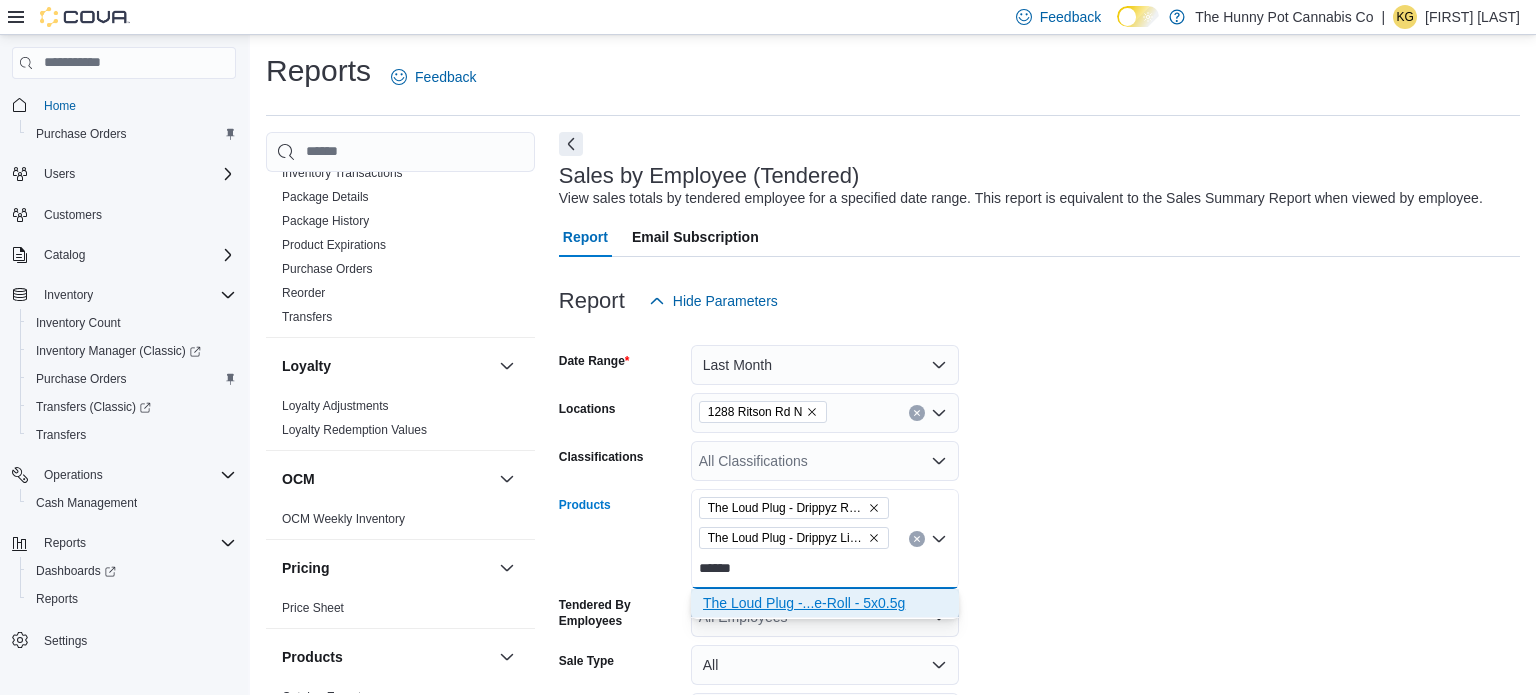 click on "The Loud Plug -...e-Roll - 5x0.5g" at bounding box center (825, 603) 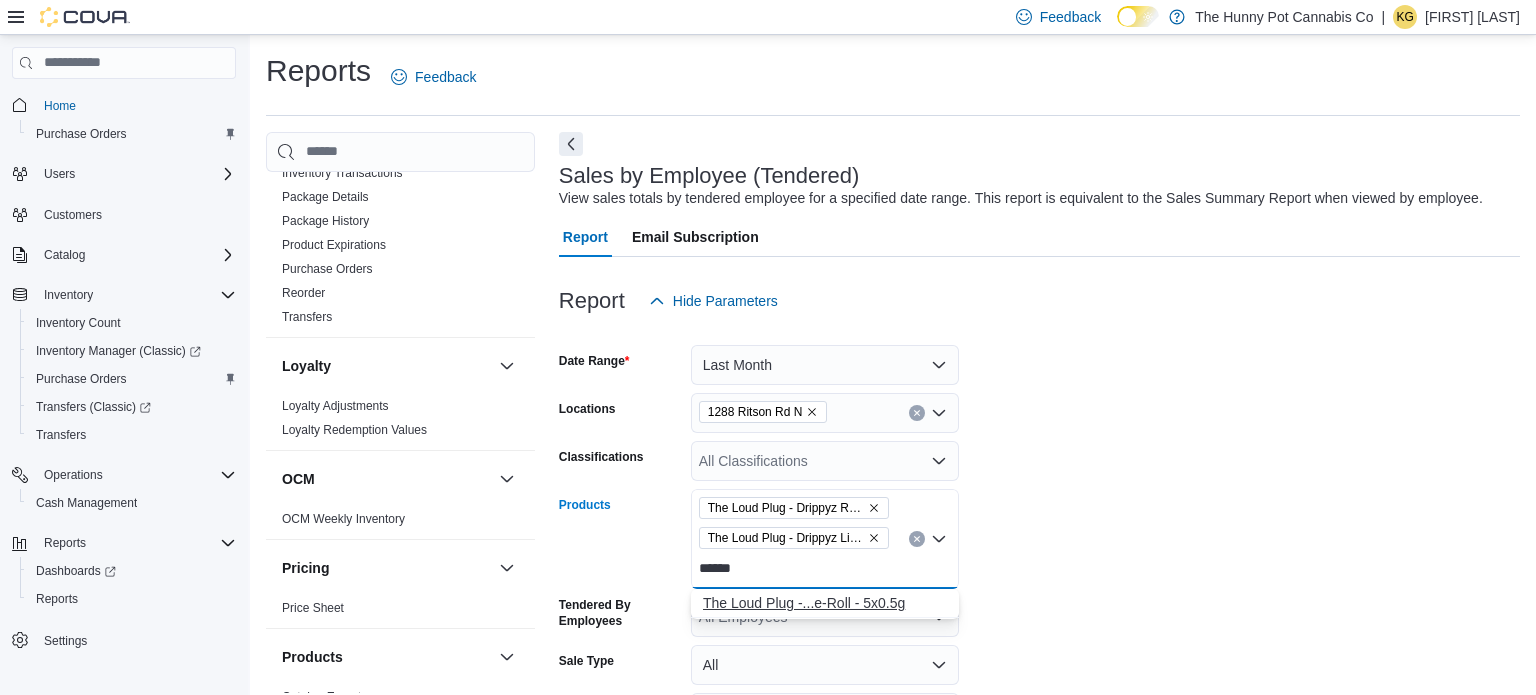 type 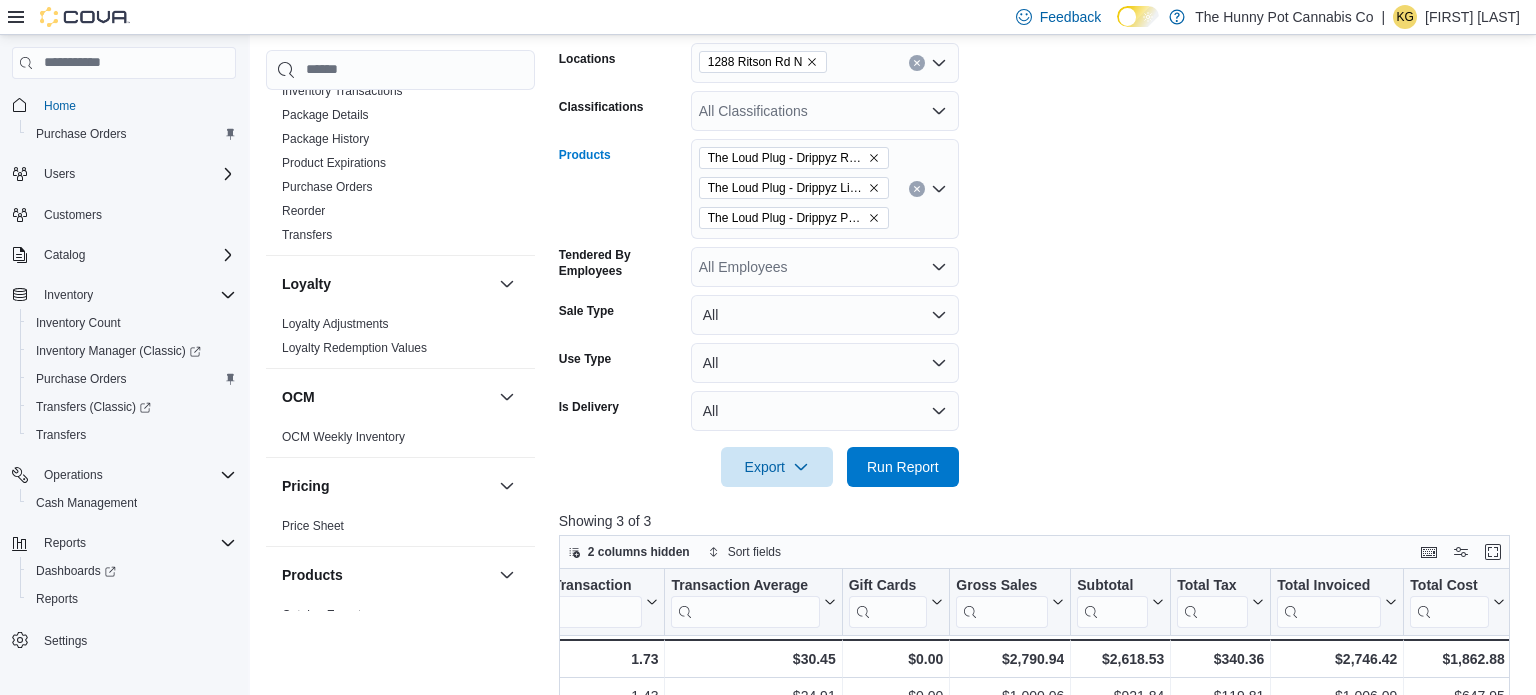 scroll, scrollTop: 356, scrollLeft: 0, axis: vertical 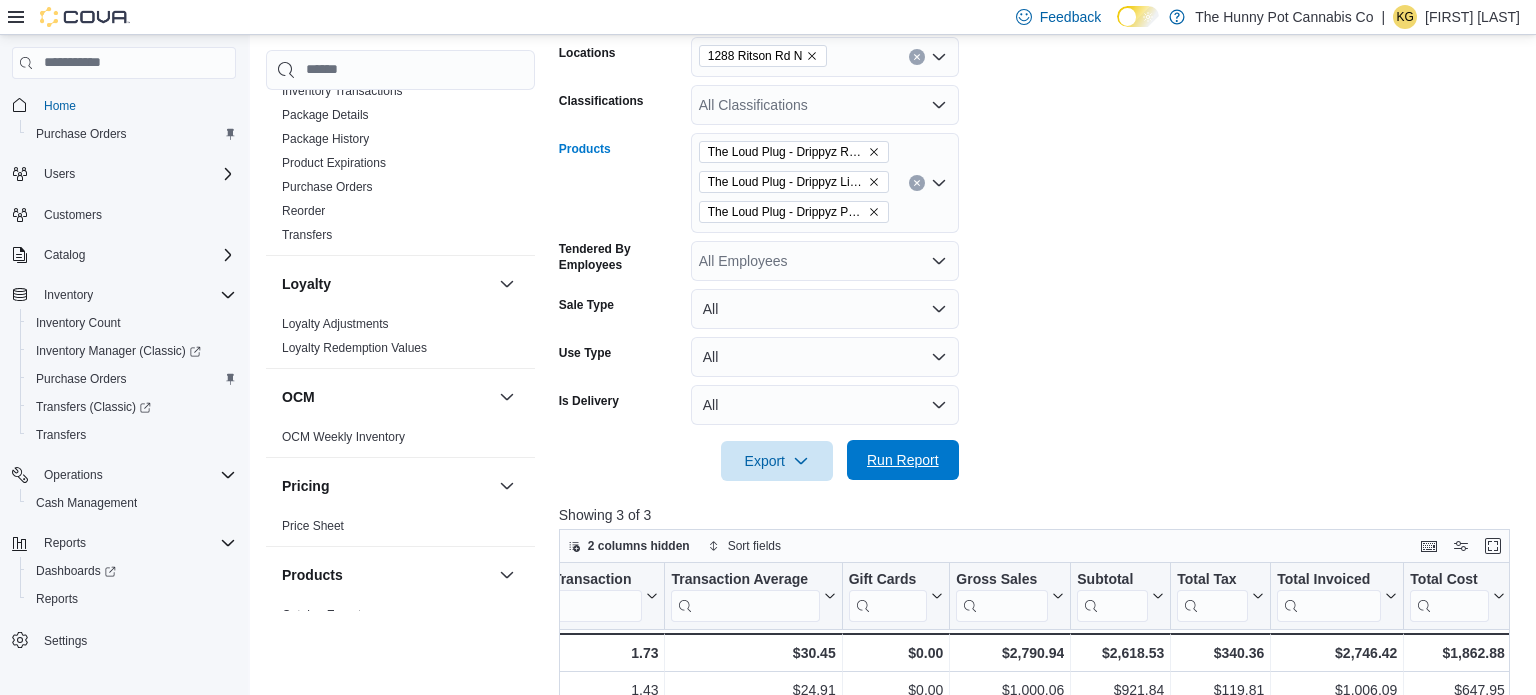 click on "Run Report" at bounding box center [903, 460] 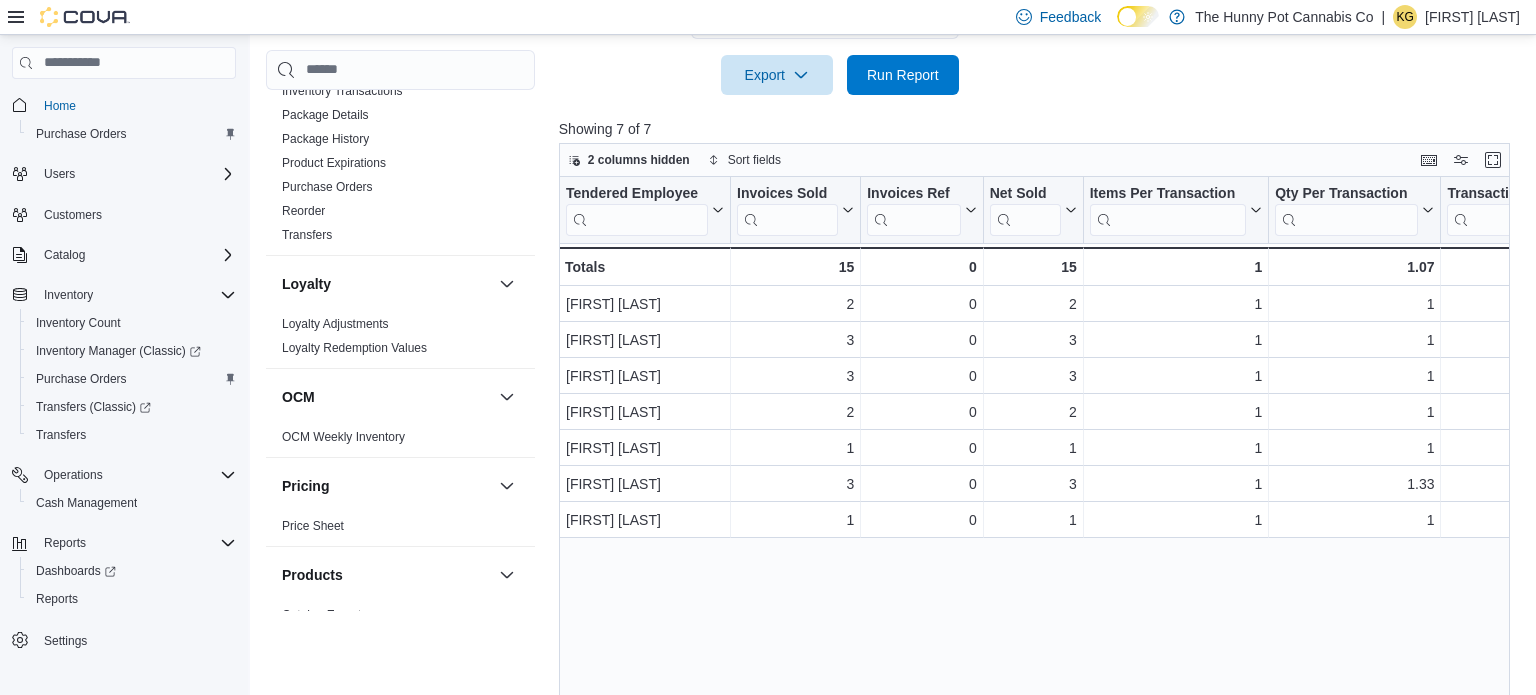 scroll, scrollTop: 740, scrollLeft: 0, axis: vertical 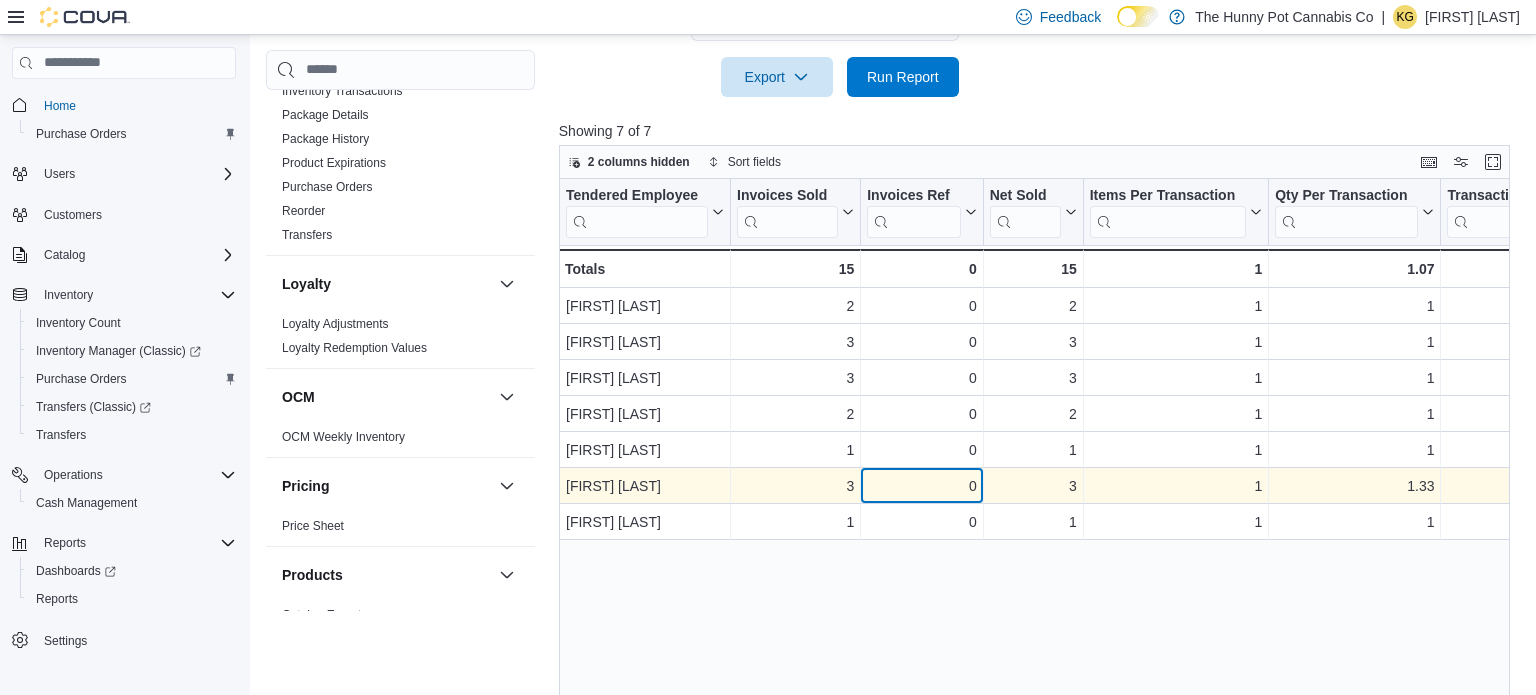 click on "0" at bounding box center (921, 486) 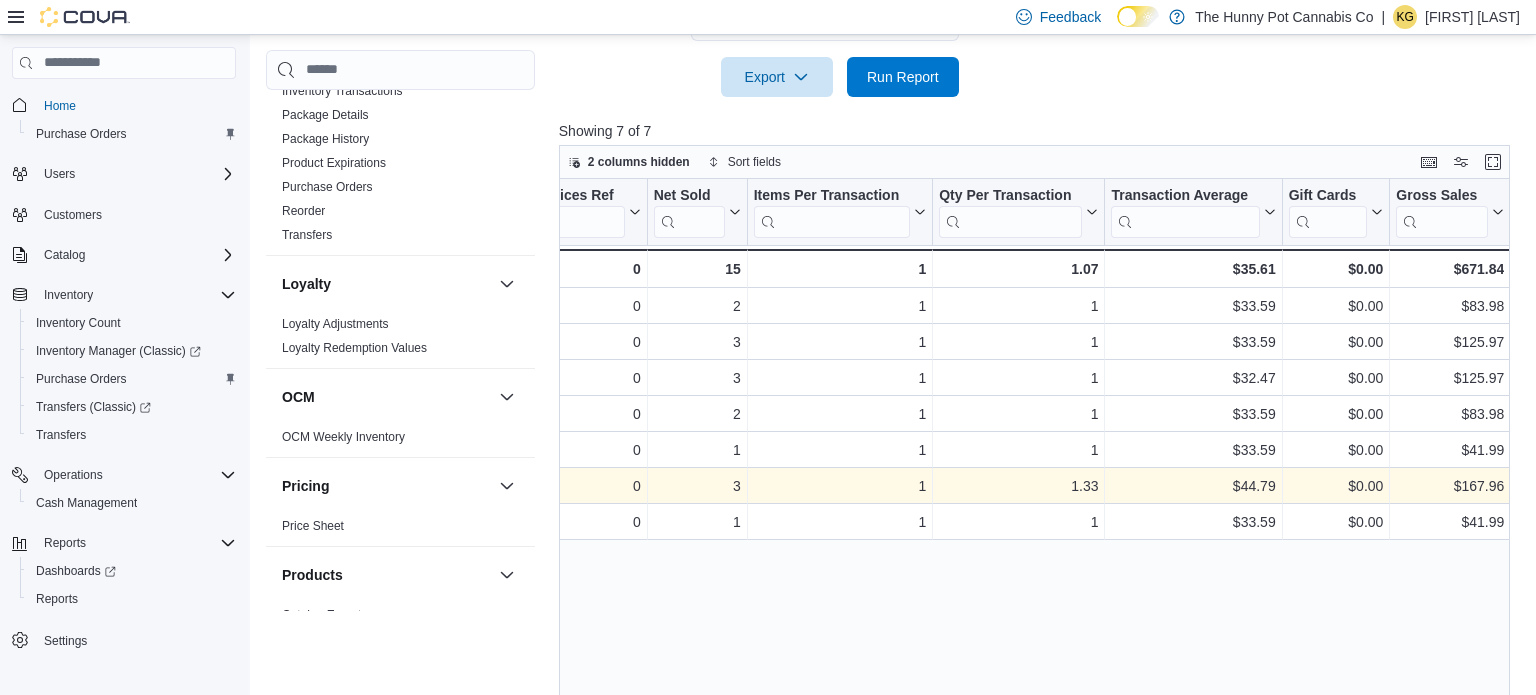 scroll, scrollTop: 0, scrollLeft: 436, axis: horizontal 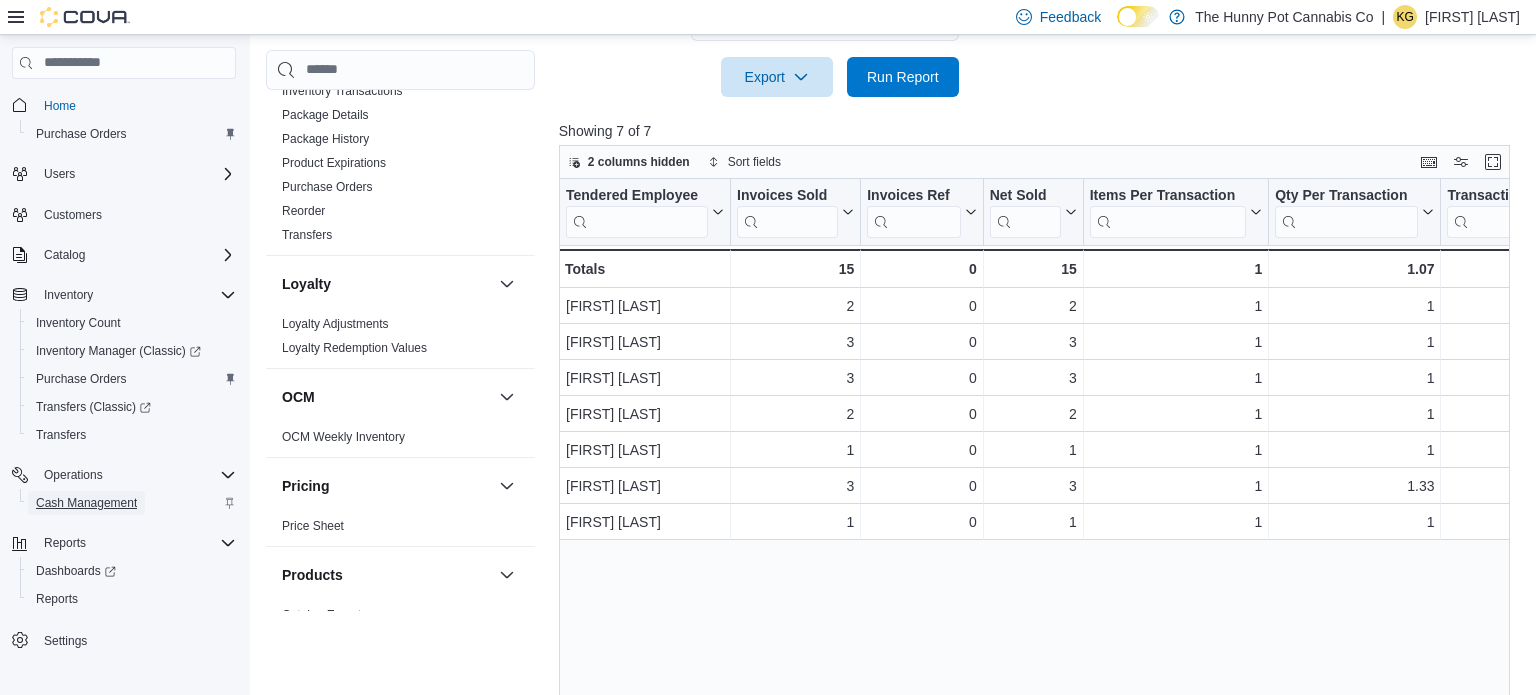 click on "Cash Management" at bounding box center [86, 503] 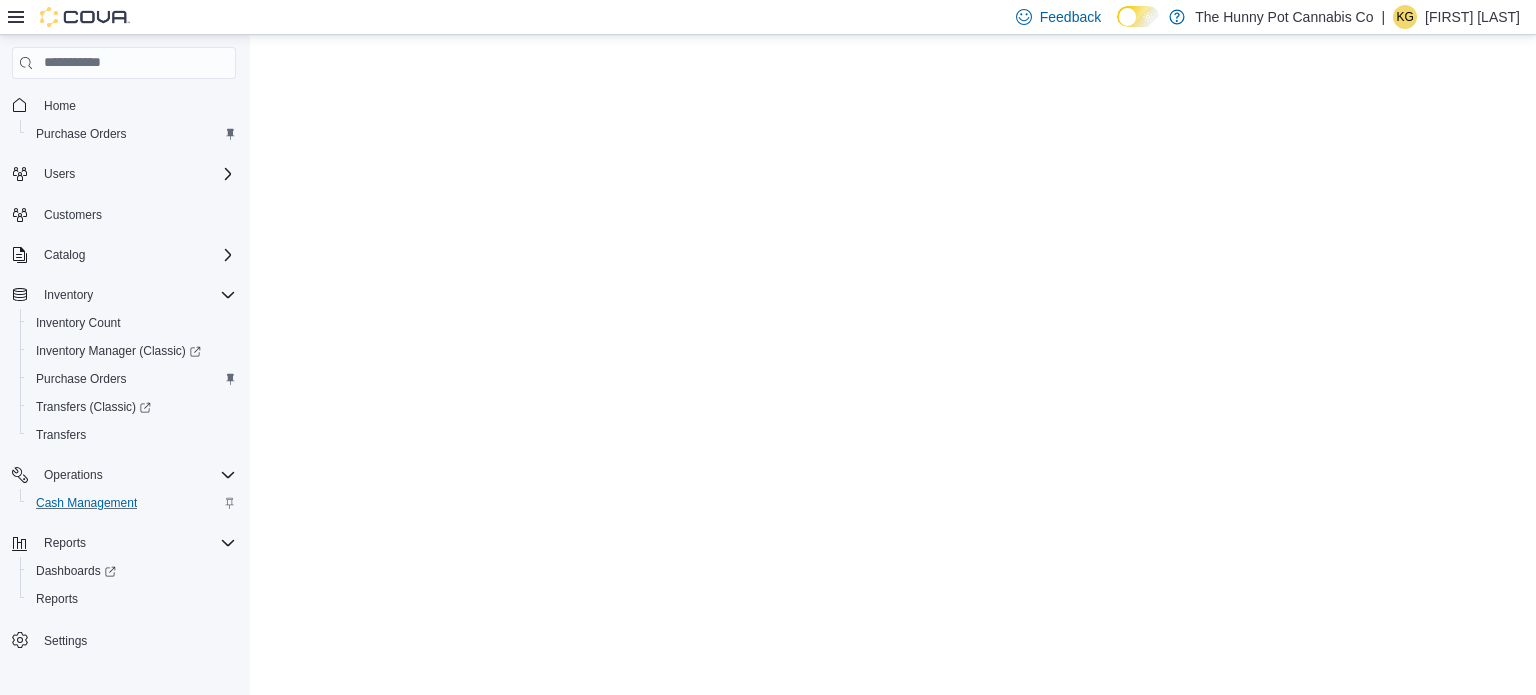 scroll, scrollTop: 0, scrollLeft: 0, axis: both 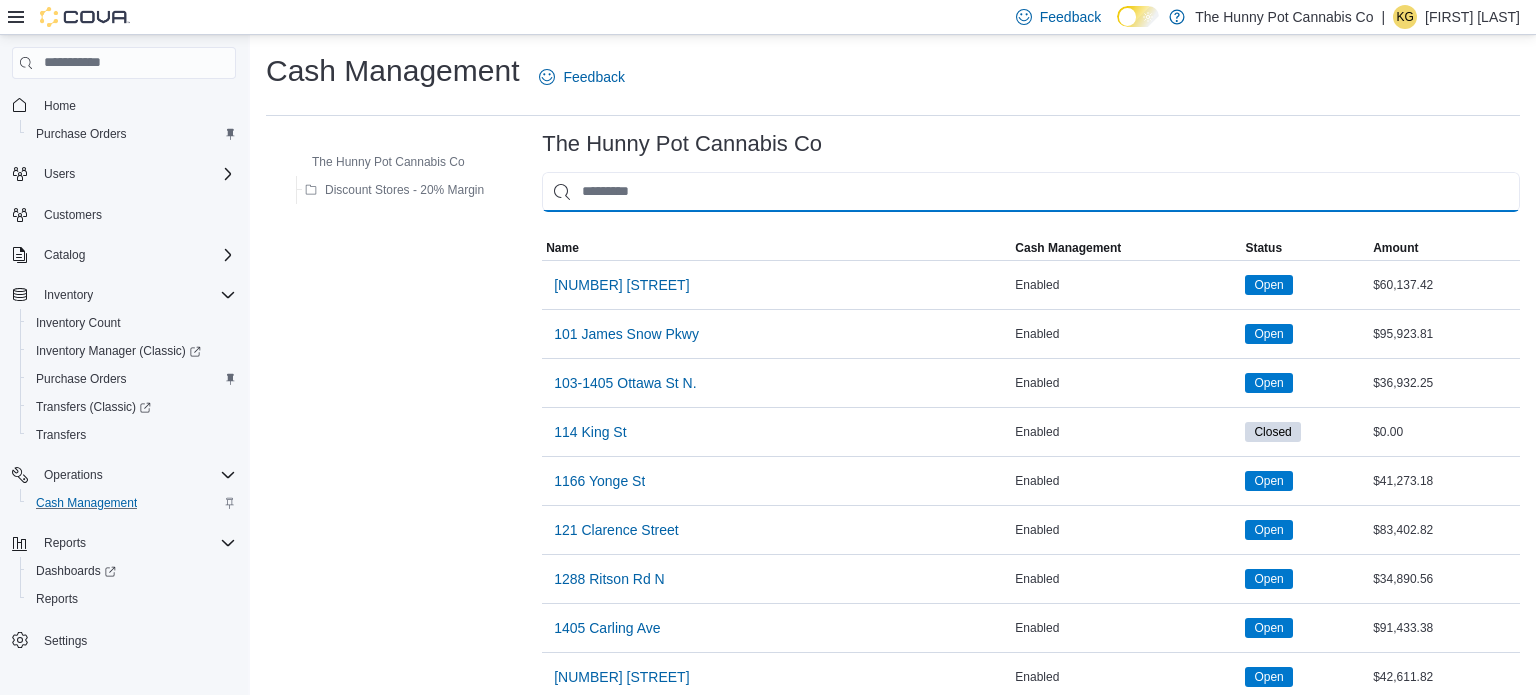 click at bounding box center (1031, 192) 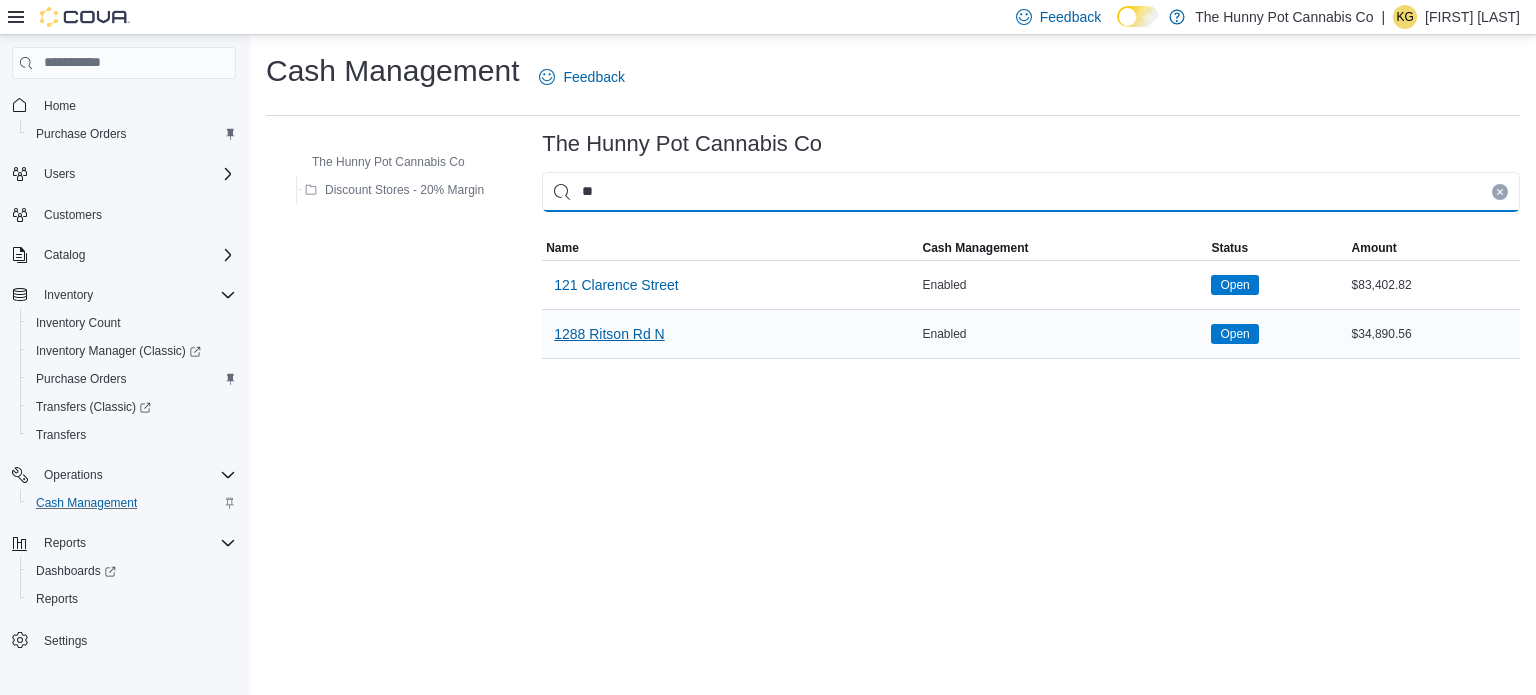 type on "**" 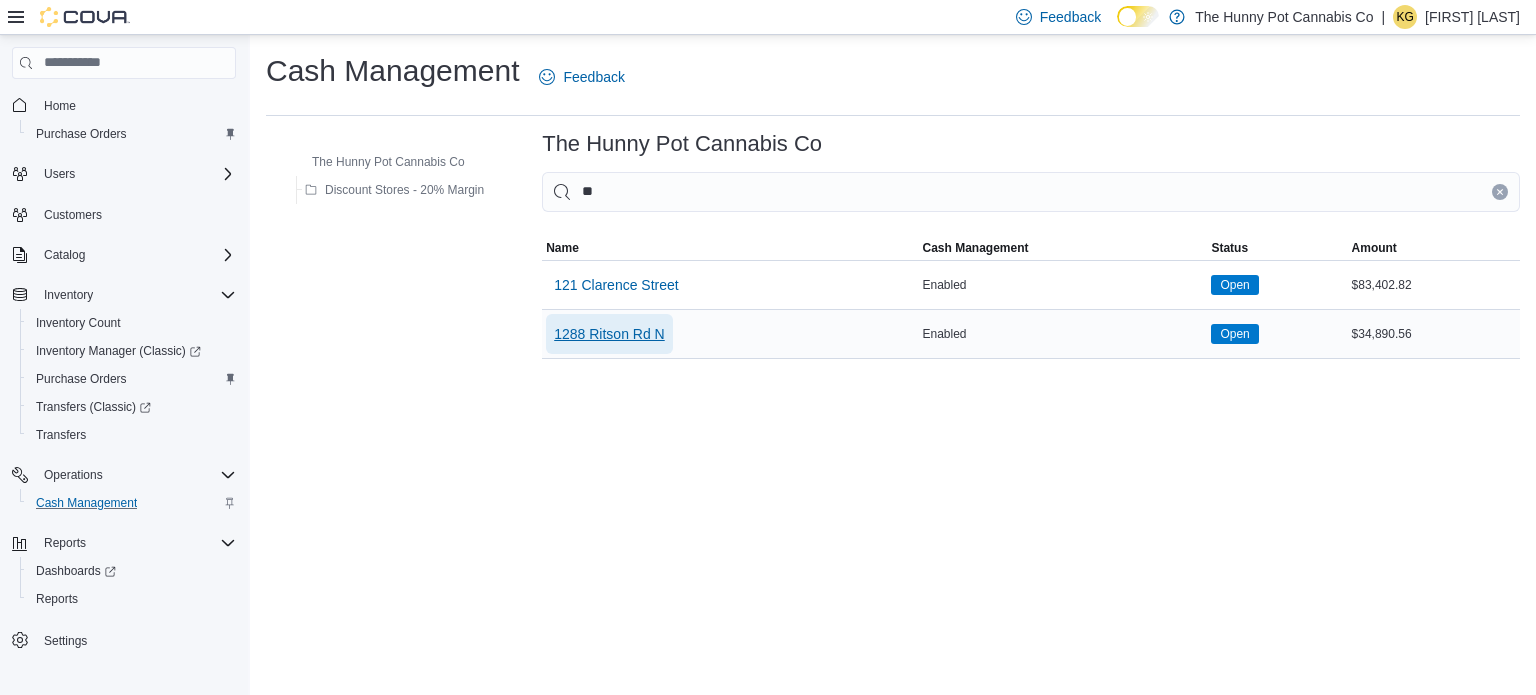 click on "1288 Ritson Rd N" at bounding box center (609, 334) 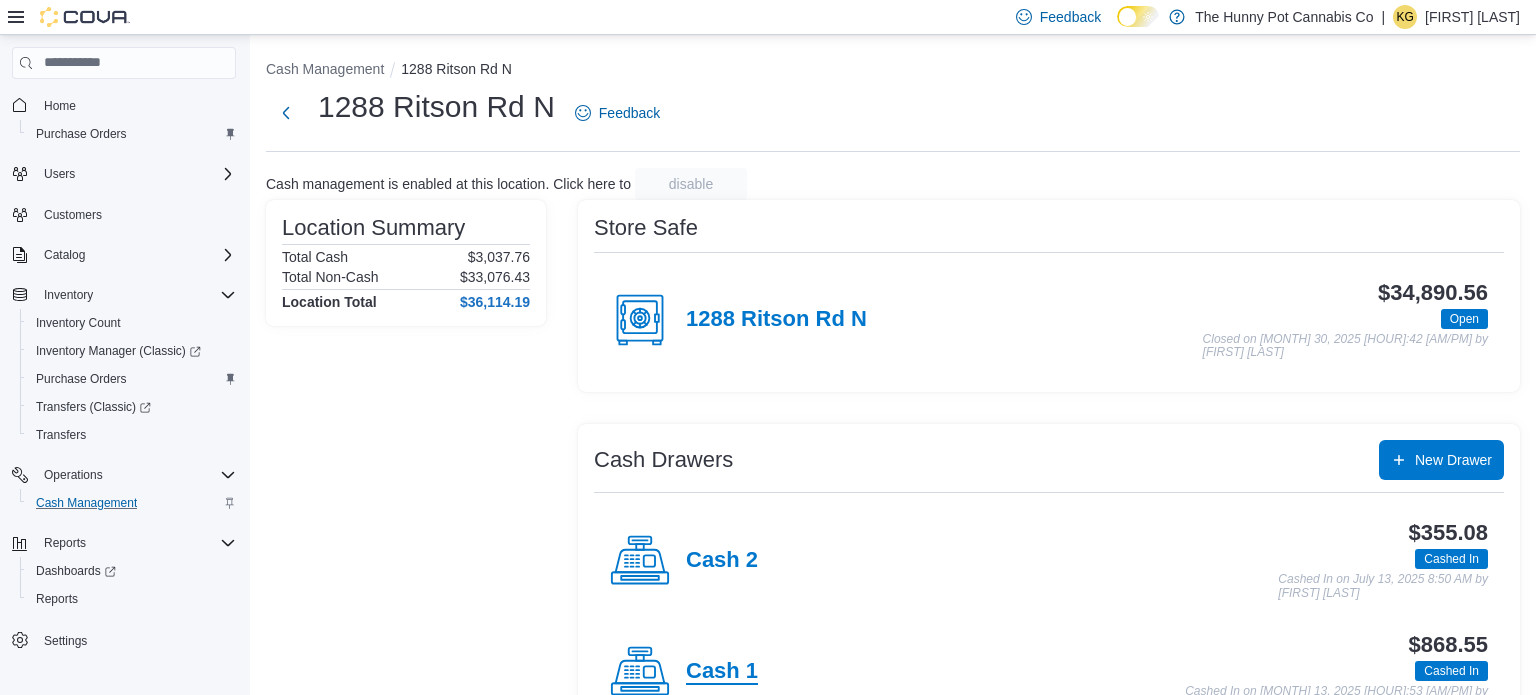 click on "Cash 1" at bounding box center [722, 672] 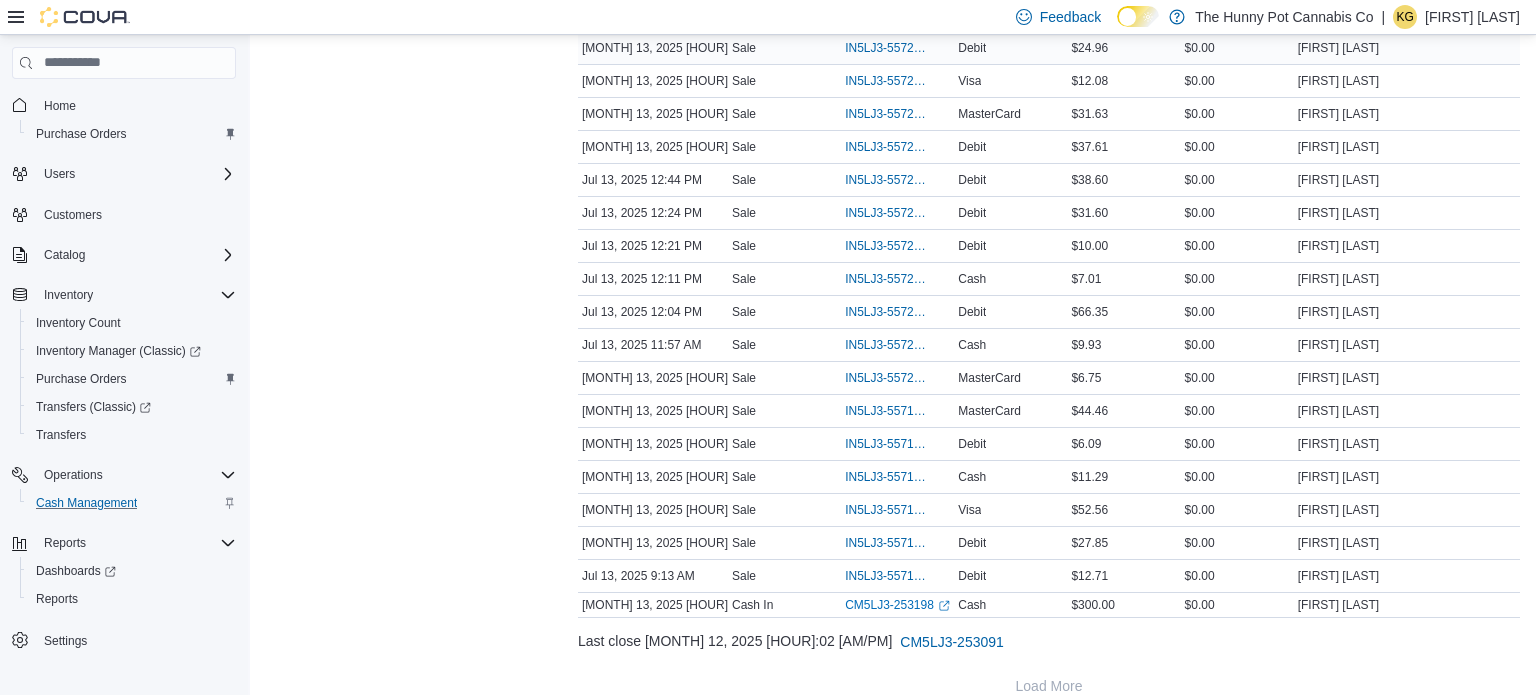 scroll, scrollTop: 533, scrollLeft: 0, axis: vertical 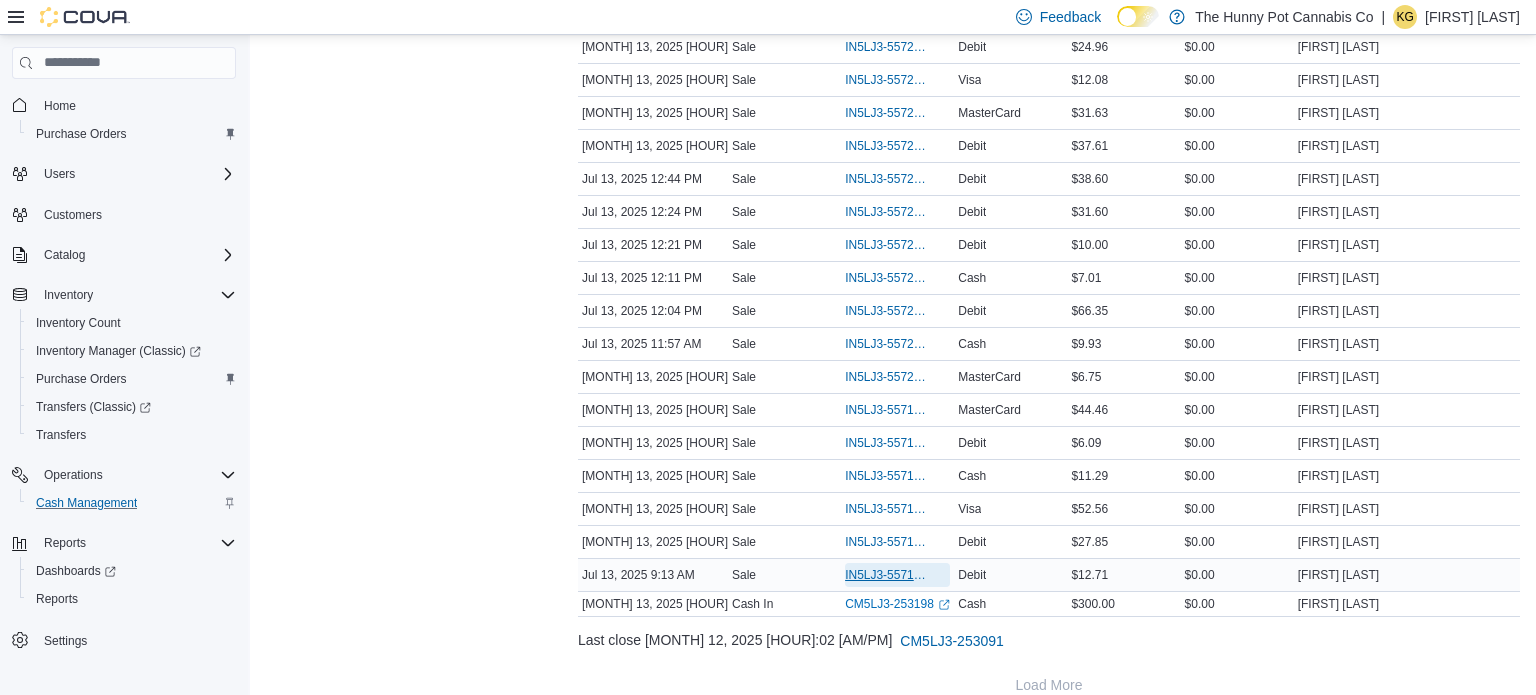 click on "IN5LJ3-5571357" at bounding box center (887, 575) 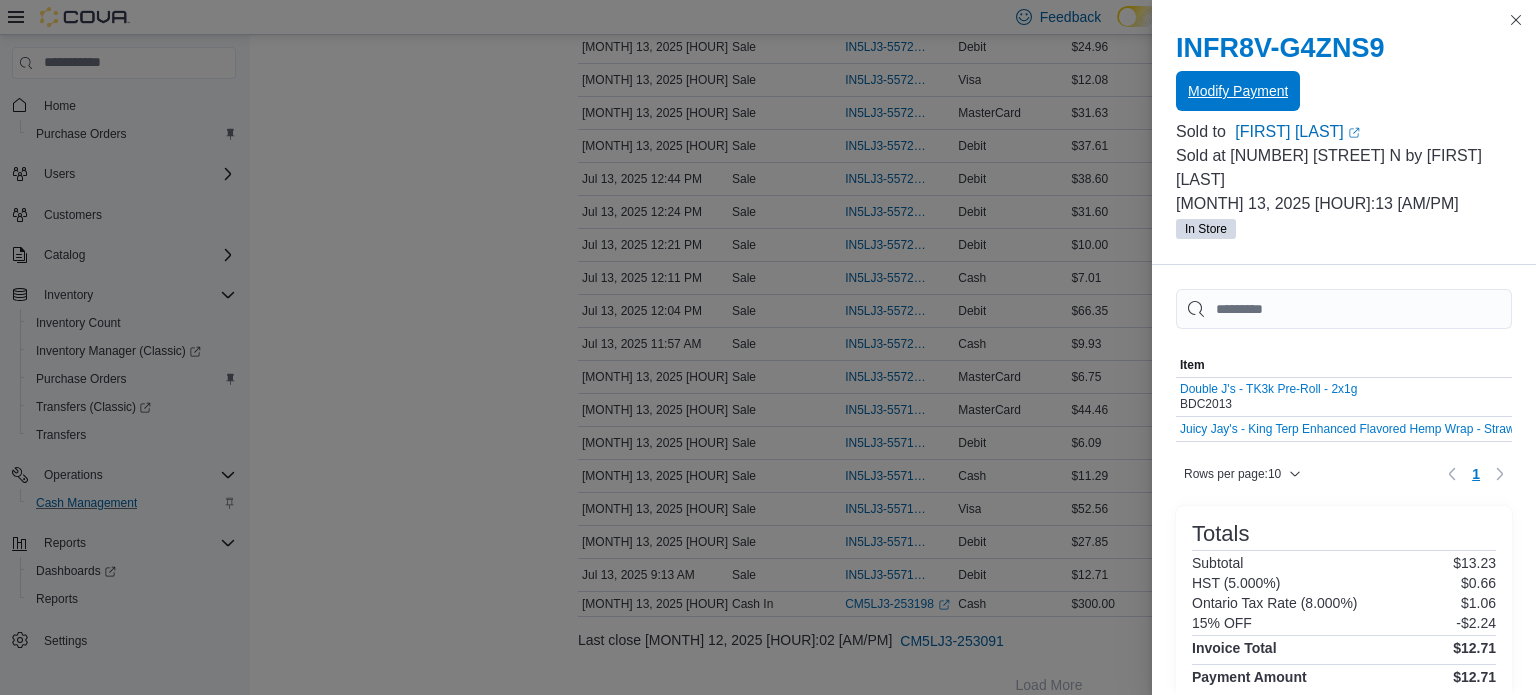 click on "Modify Payment" at bounding box center (1238, 91) 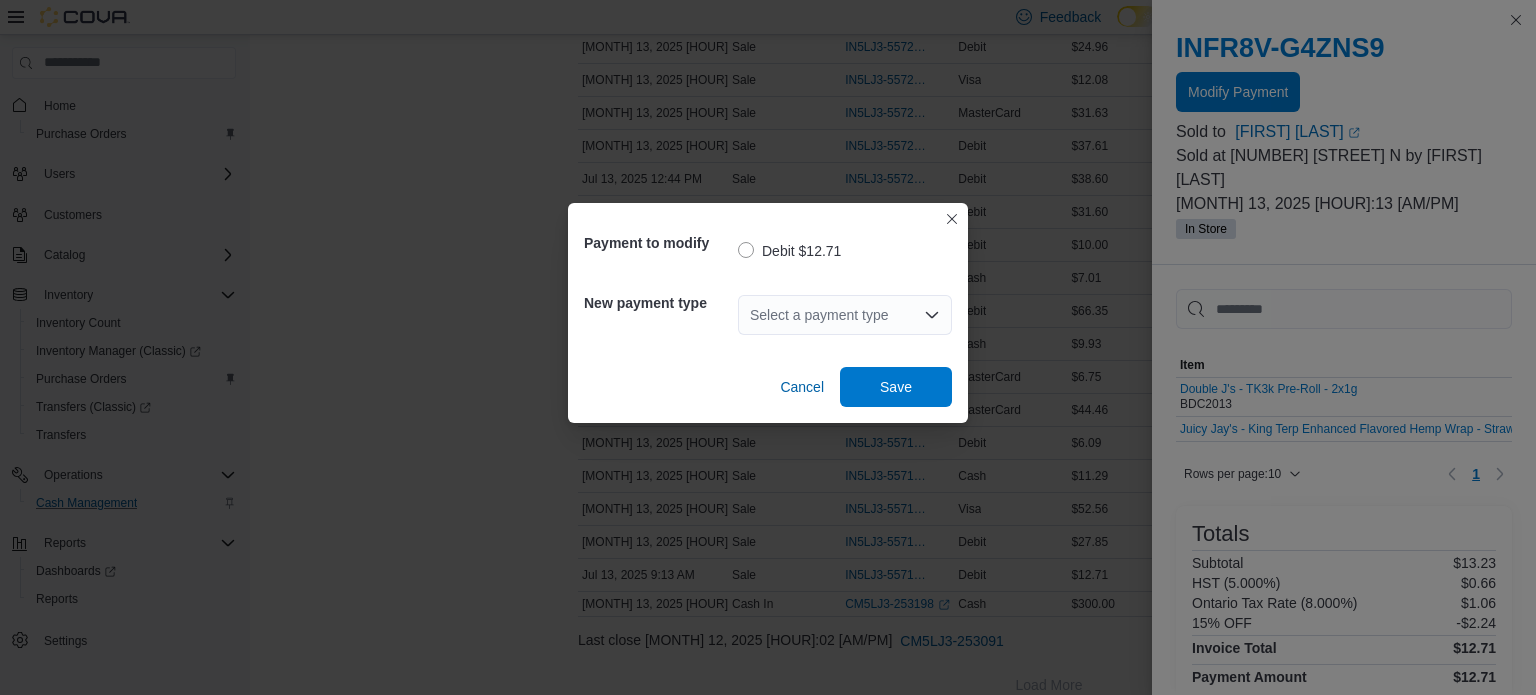 click on "Select a payment type" at bounding box center [845, 315] 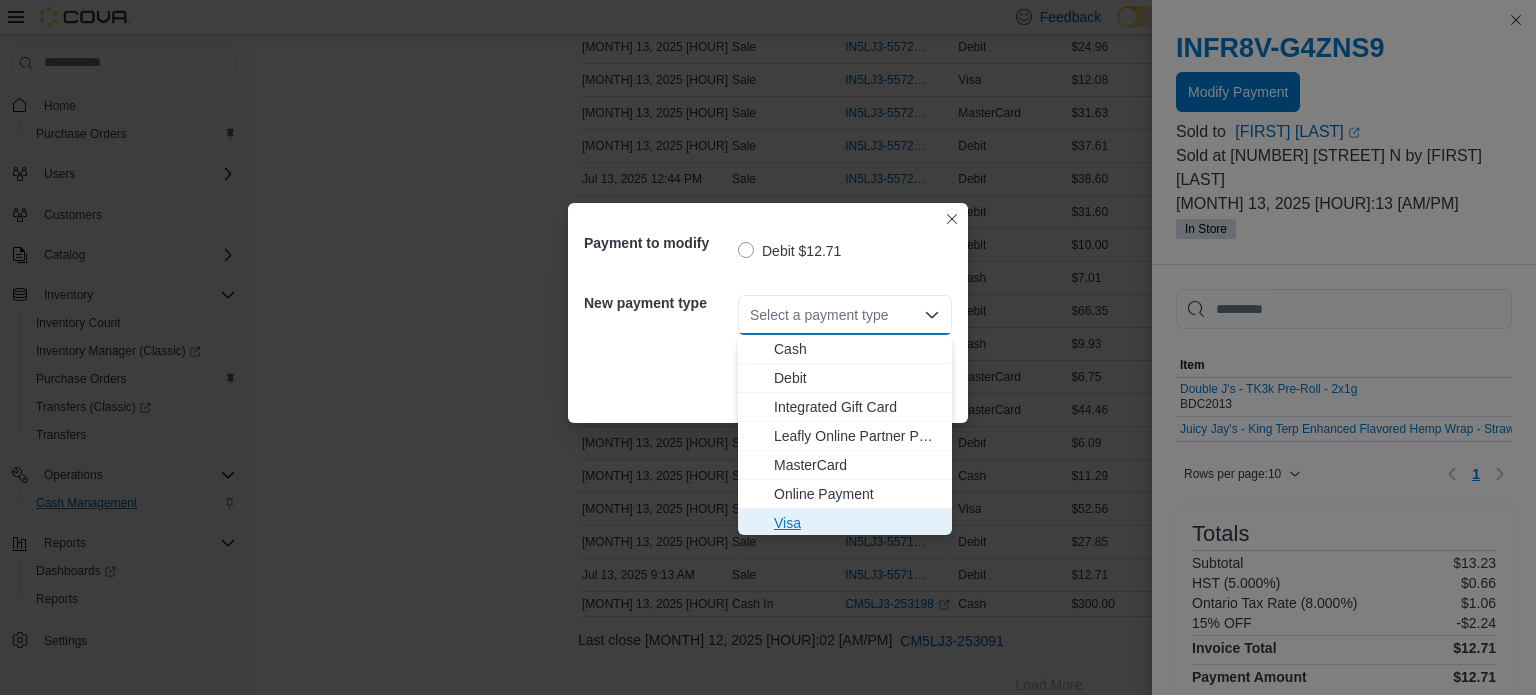 click on "Visa" at bounding box center [857, 523] 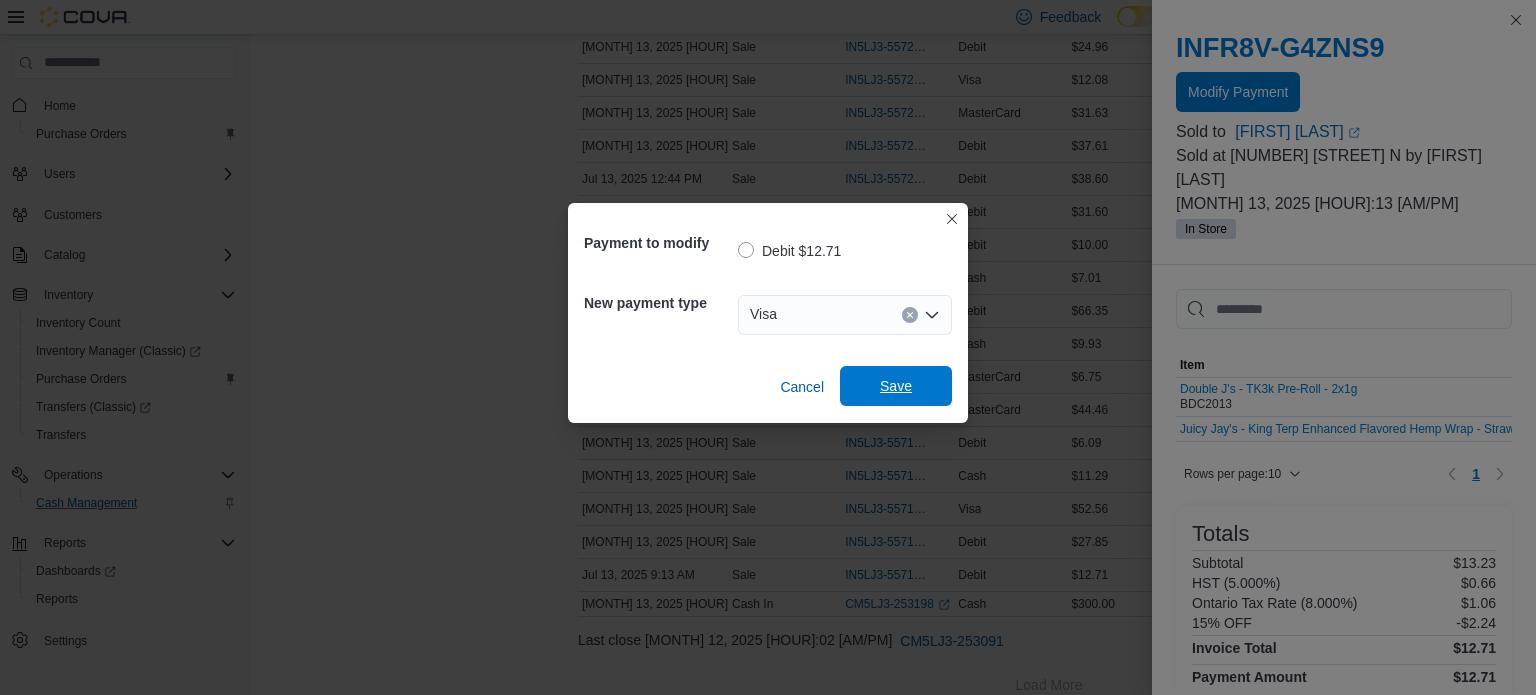 click on "Save" at bounding box center [896, 386] 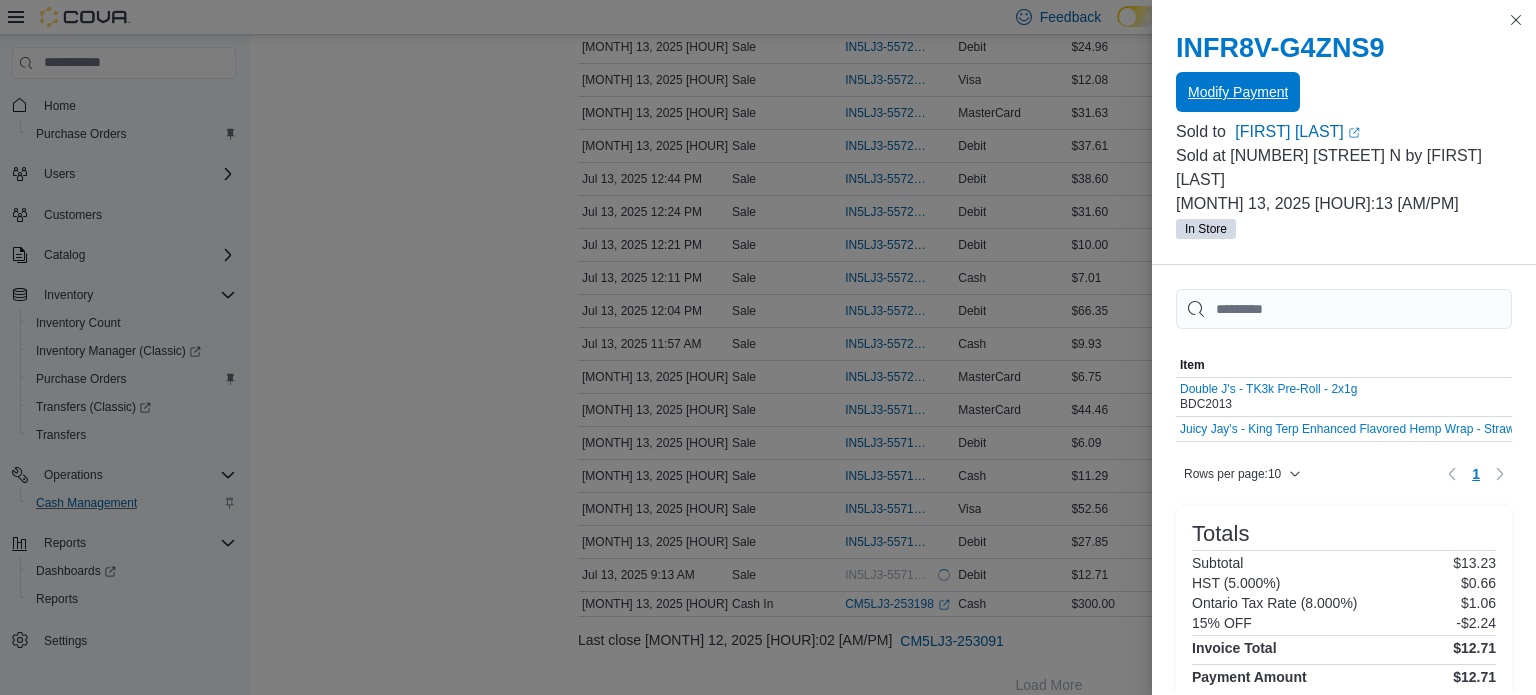 scroll, scrollTop: 0, scrollLeft: 0, axis: both 